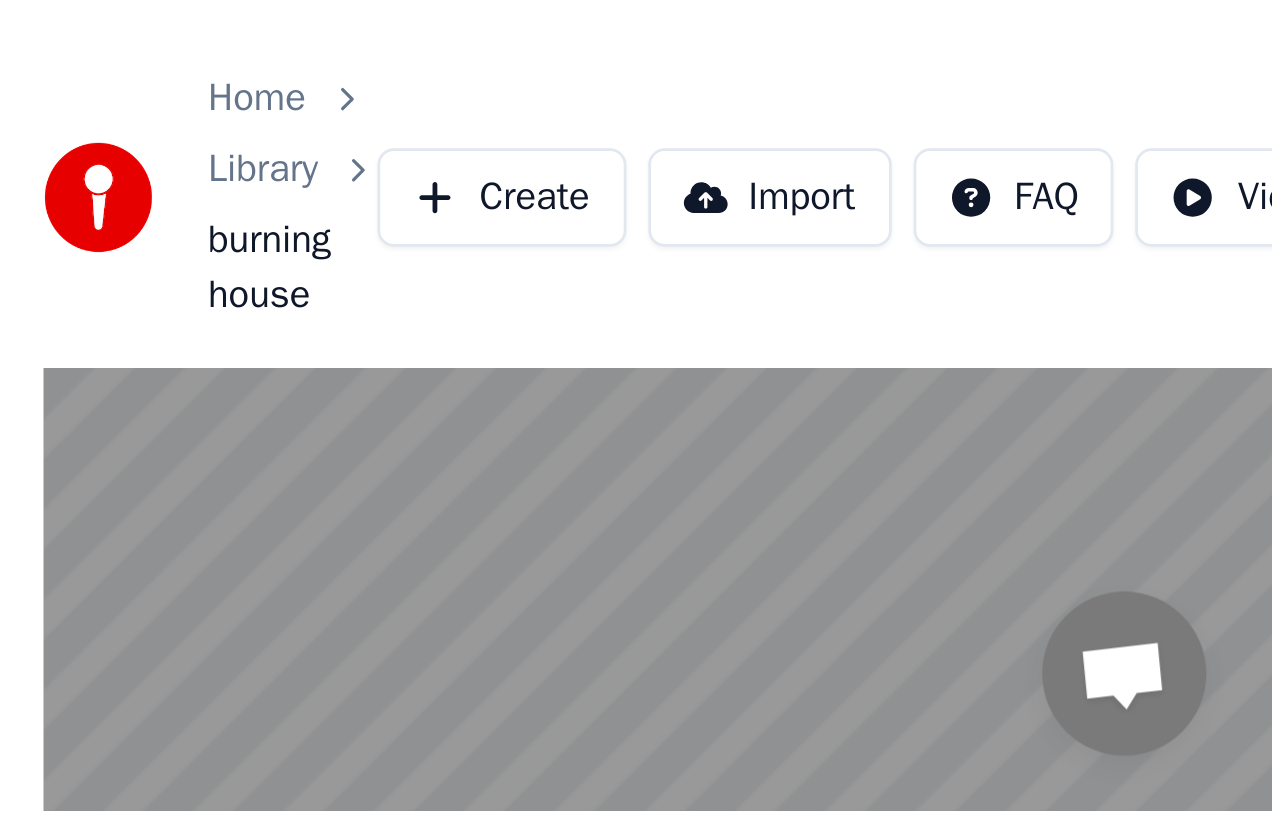 scroll, scrollTop: 0, scrollLeft: 0, axis: both 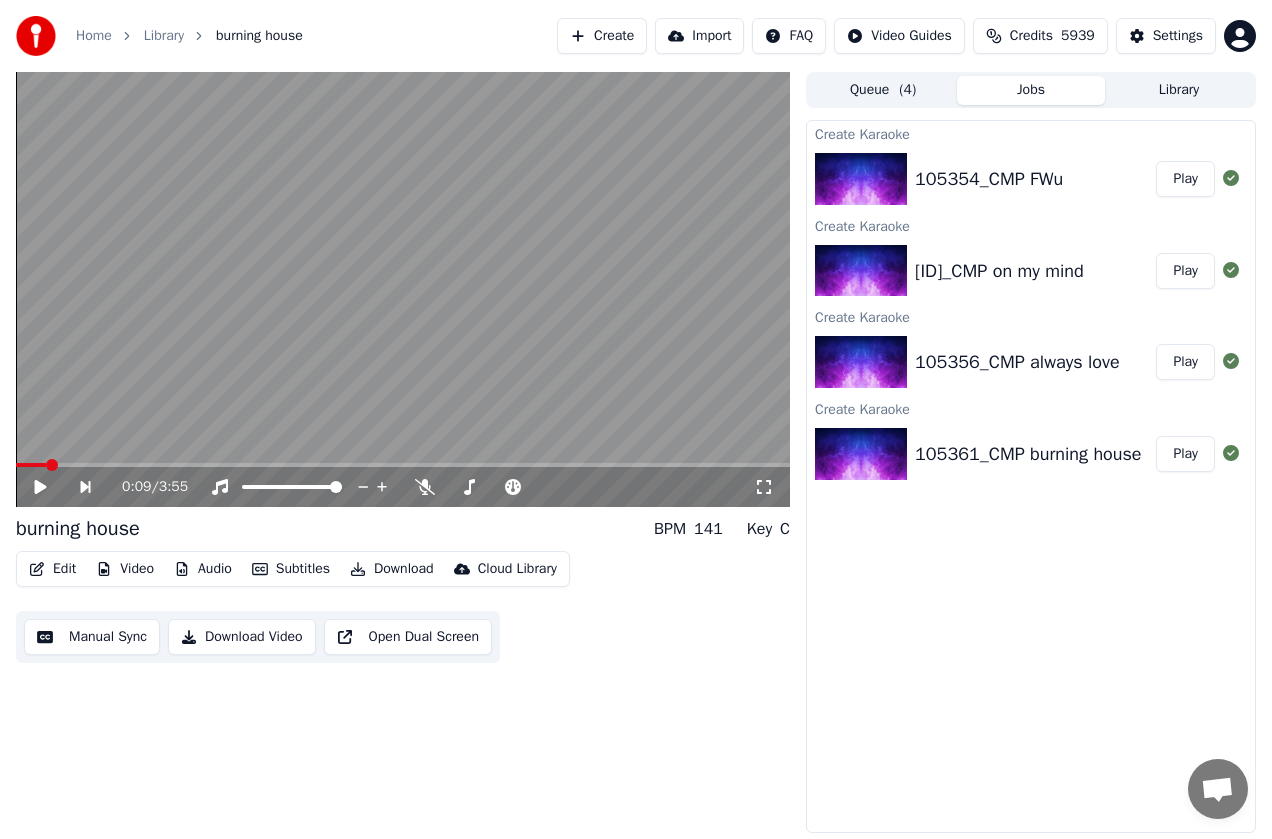 click on "Create" at bounding box center (602, 36) 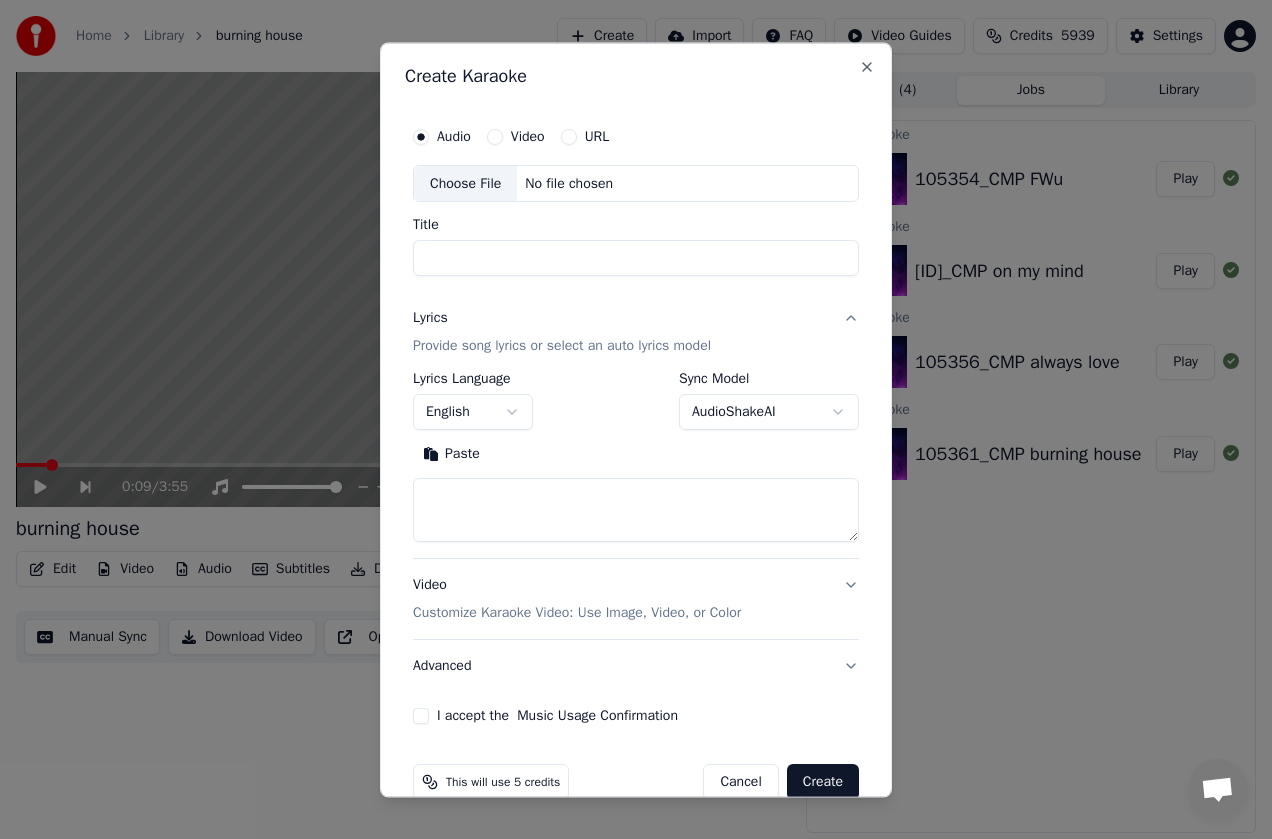 click on "Choose File" at bounding box center (465, 184) 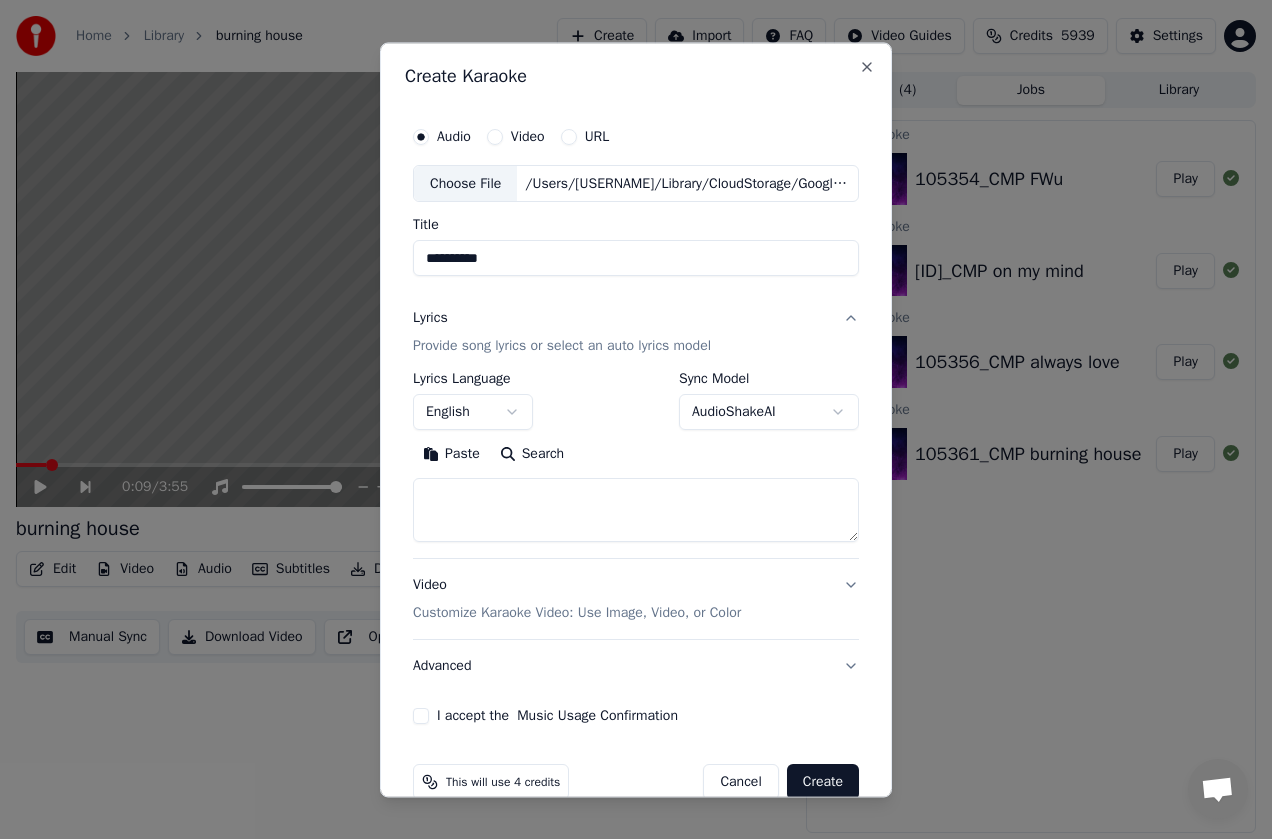 click on "**********" at bounding box center (636, 259) 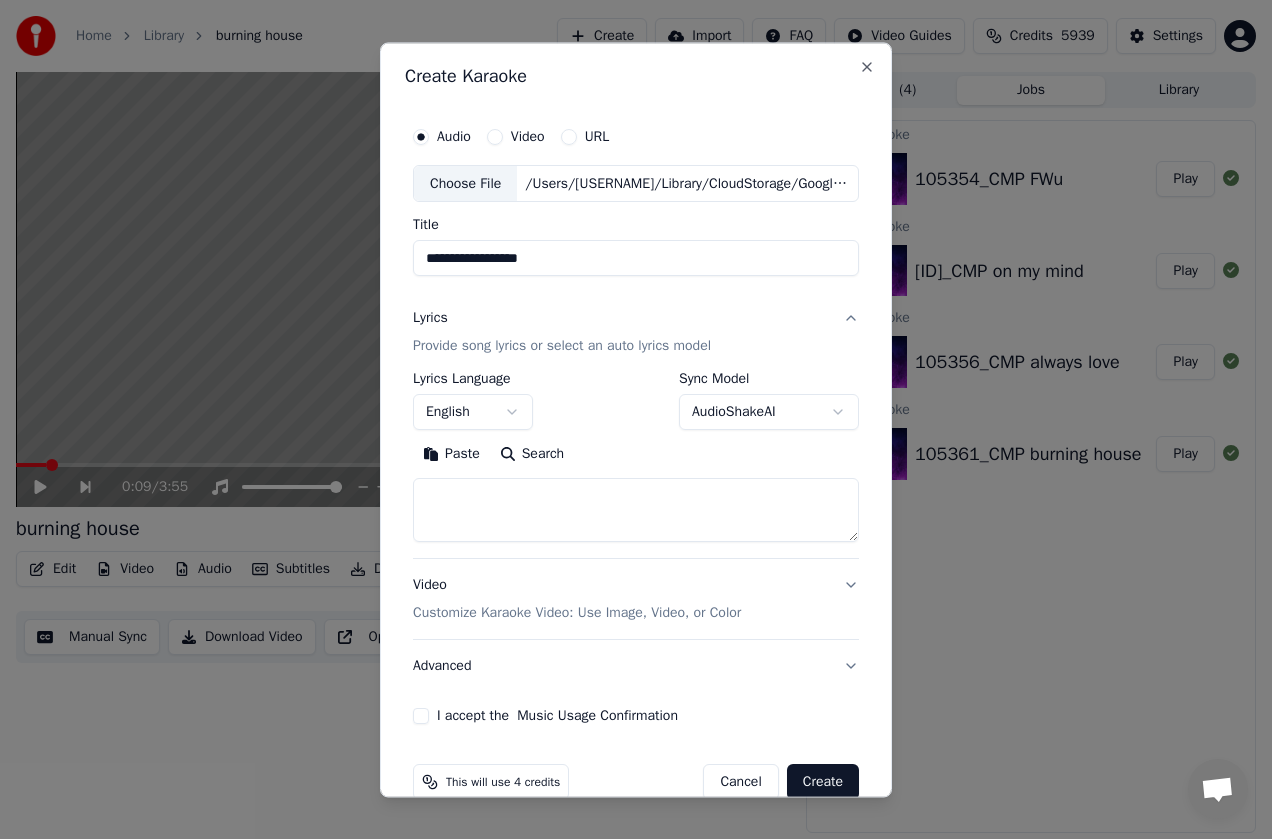 type on "**********" 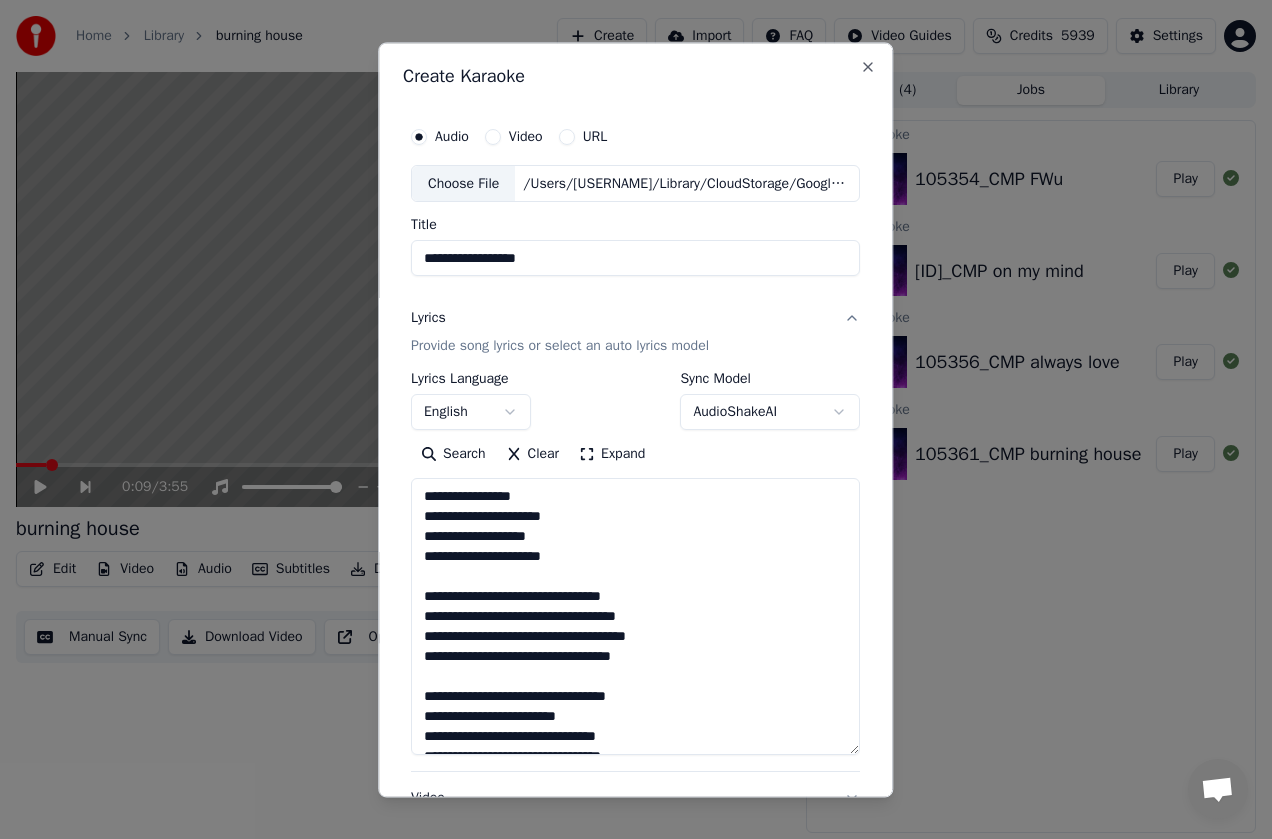 drag, startPoint x: 440, startPoint y: 446, endPoint x: 854, endPoint y: 761, distance: 520.21246 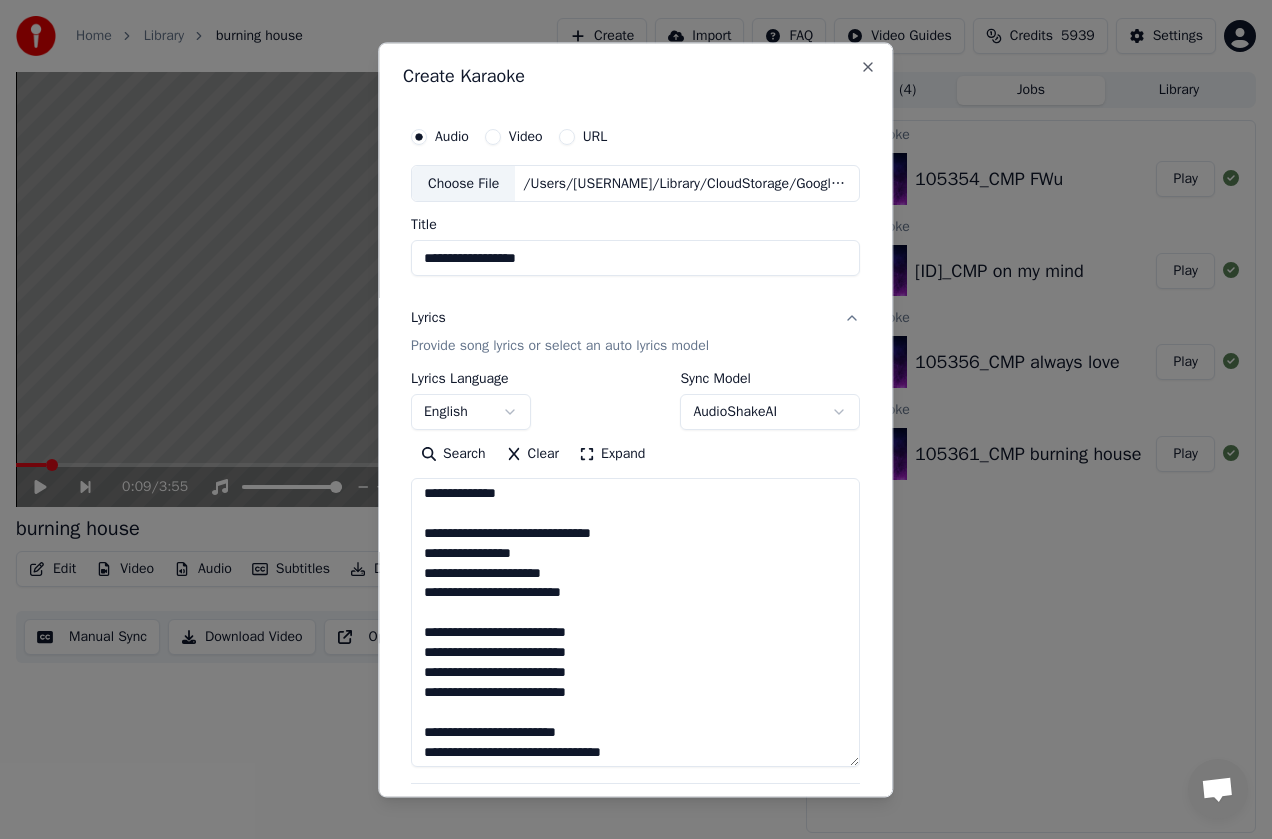 scroll, scrollTop: 2427, scrollLeft: 0, axis: vertical 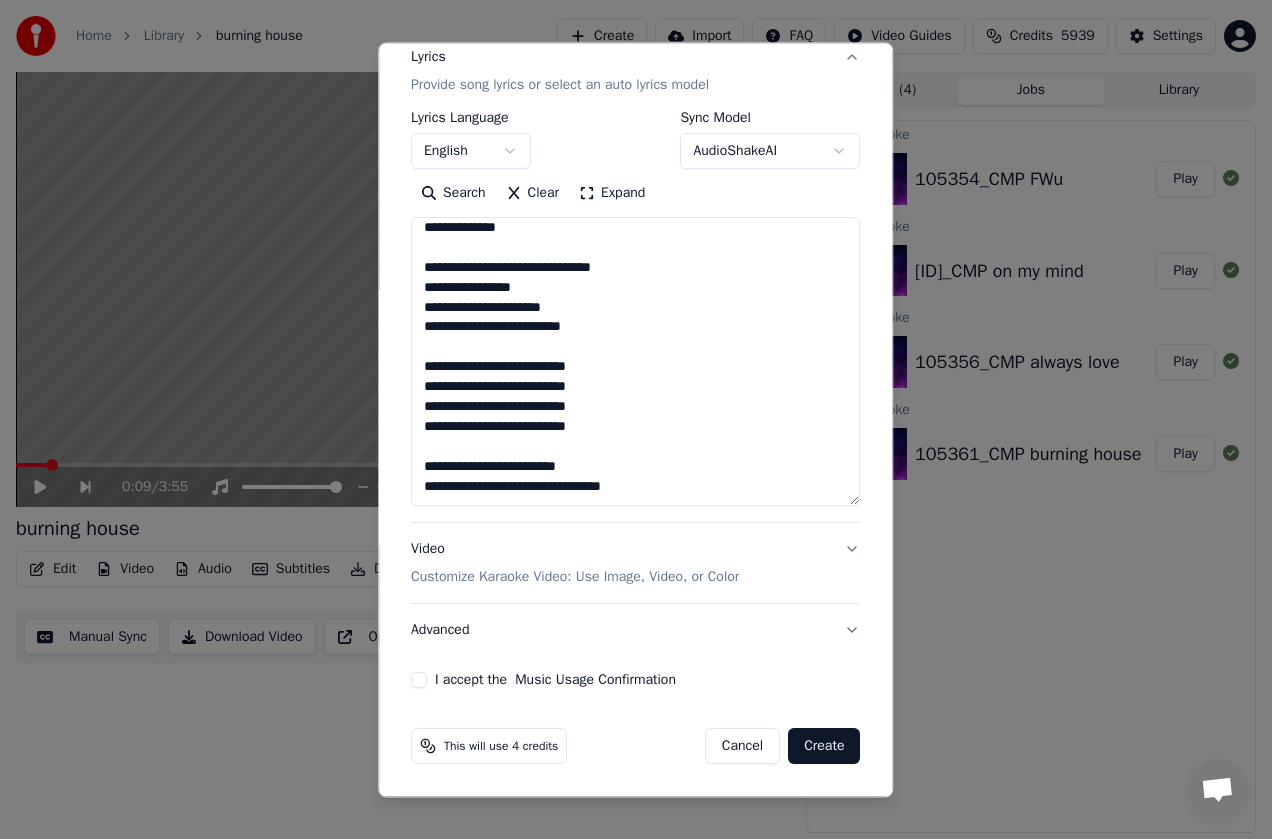 click on "I accept the   Music Usage Confirmation" at bounding box center (419, 681) 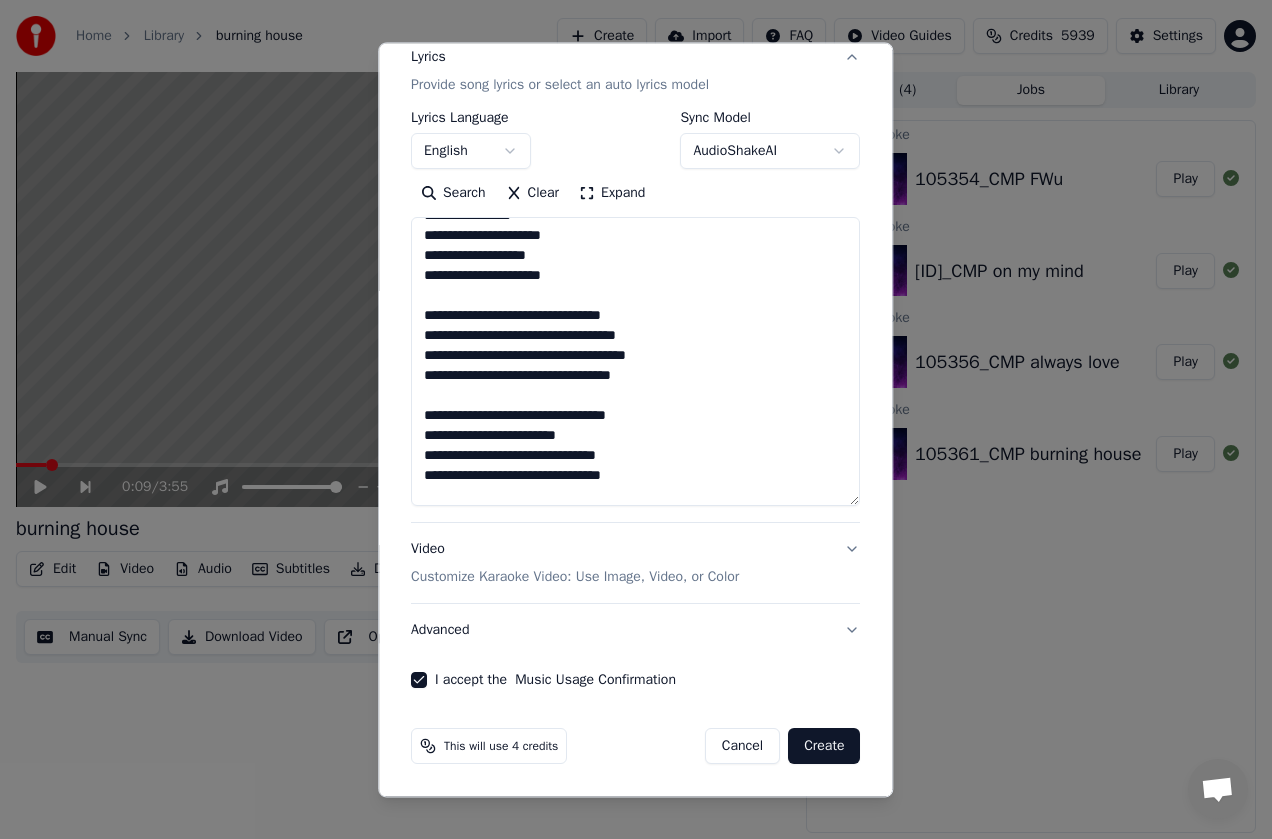 scroll, scrollTop: 0, scrollLeft: 0, axis: both 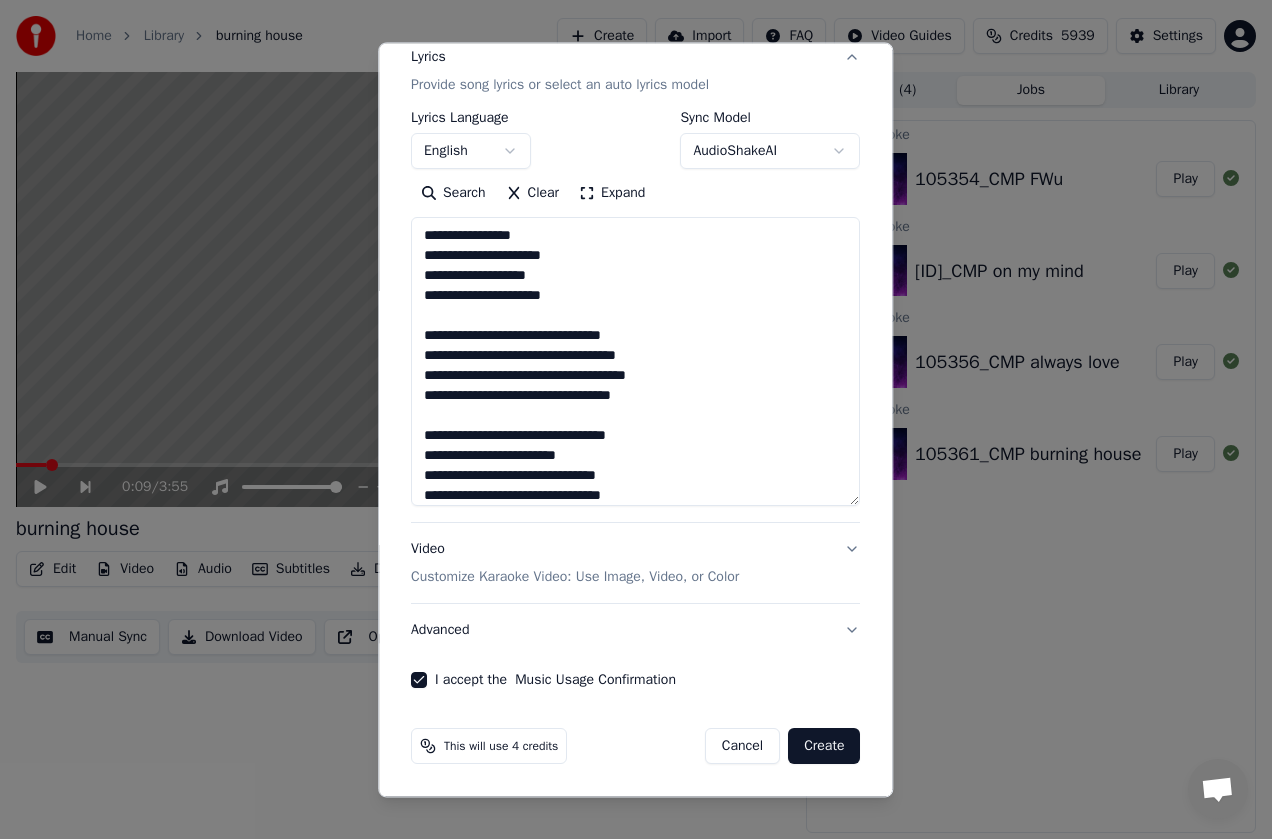 click on "Create" at bounding box center [824, 747] 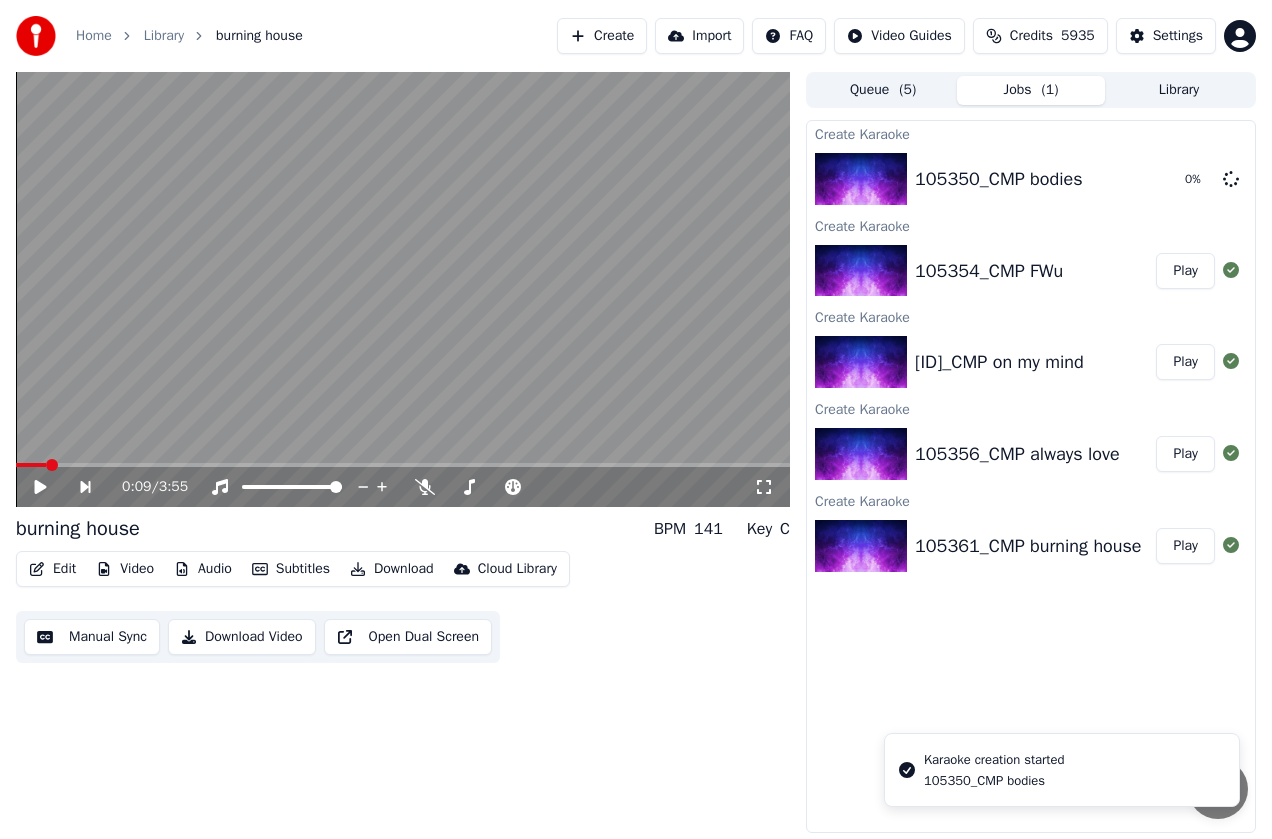click on "Create" at bounding box center (602, 36) 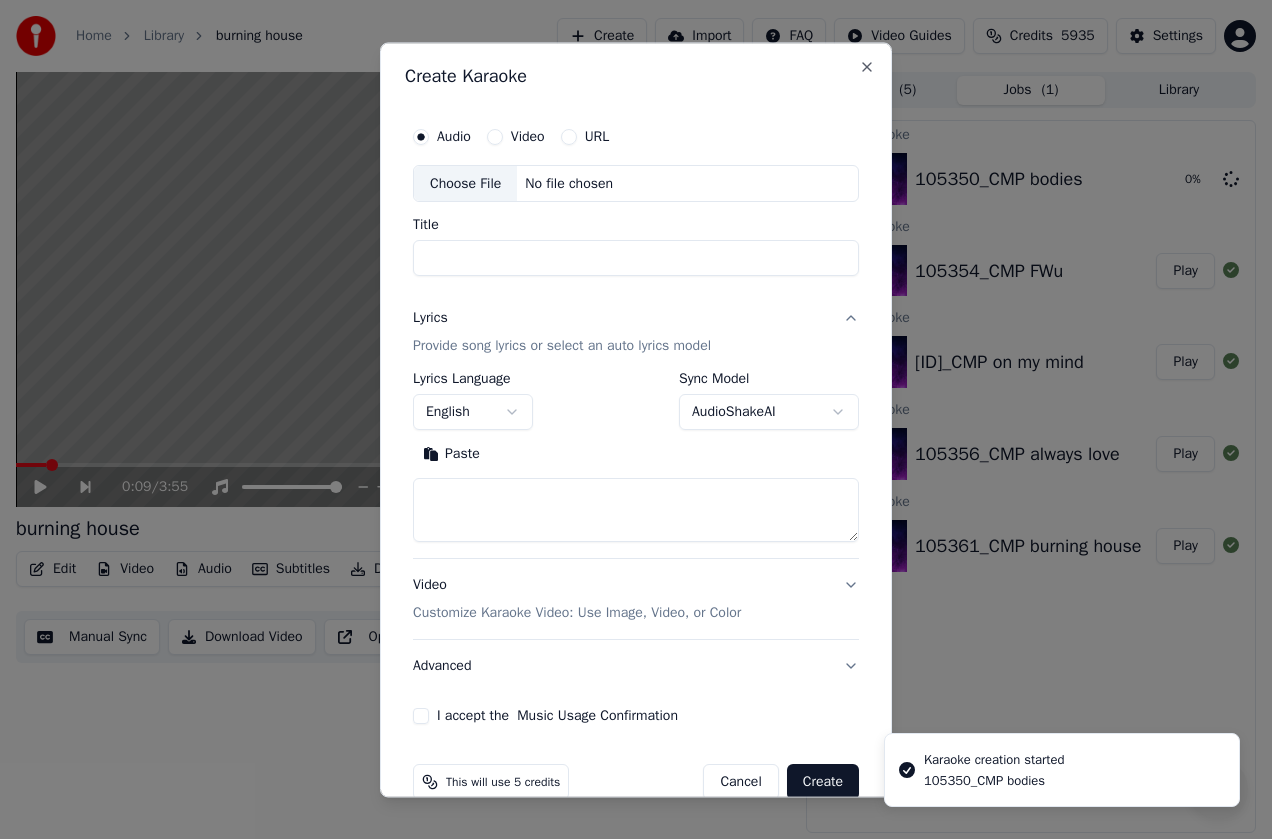 click on "Choose File" at bounding box center (465, 184) 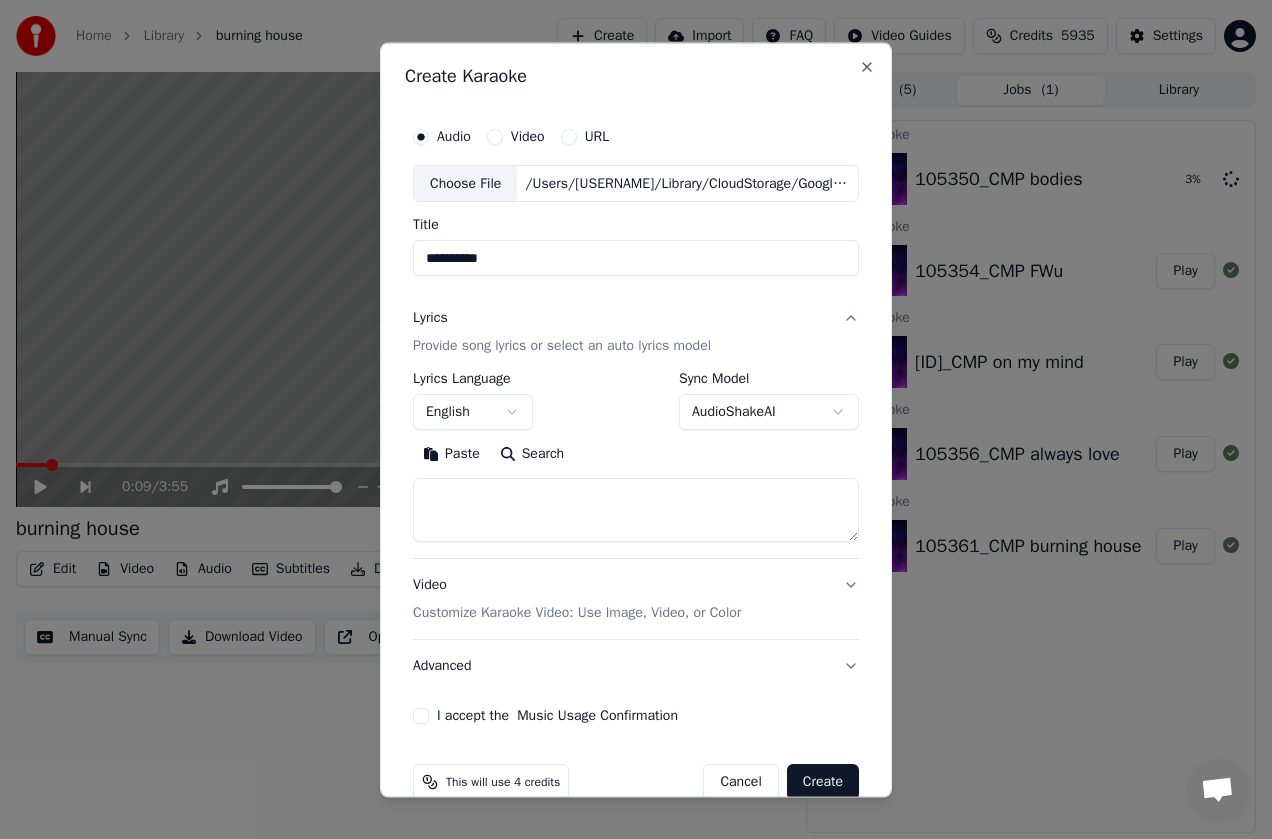 drag, startPoint x: 554, startPoint y: 246, endPoint x: 552, endPoint y: 257, distance: 11.18034 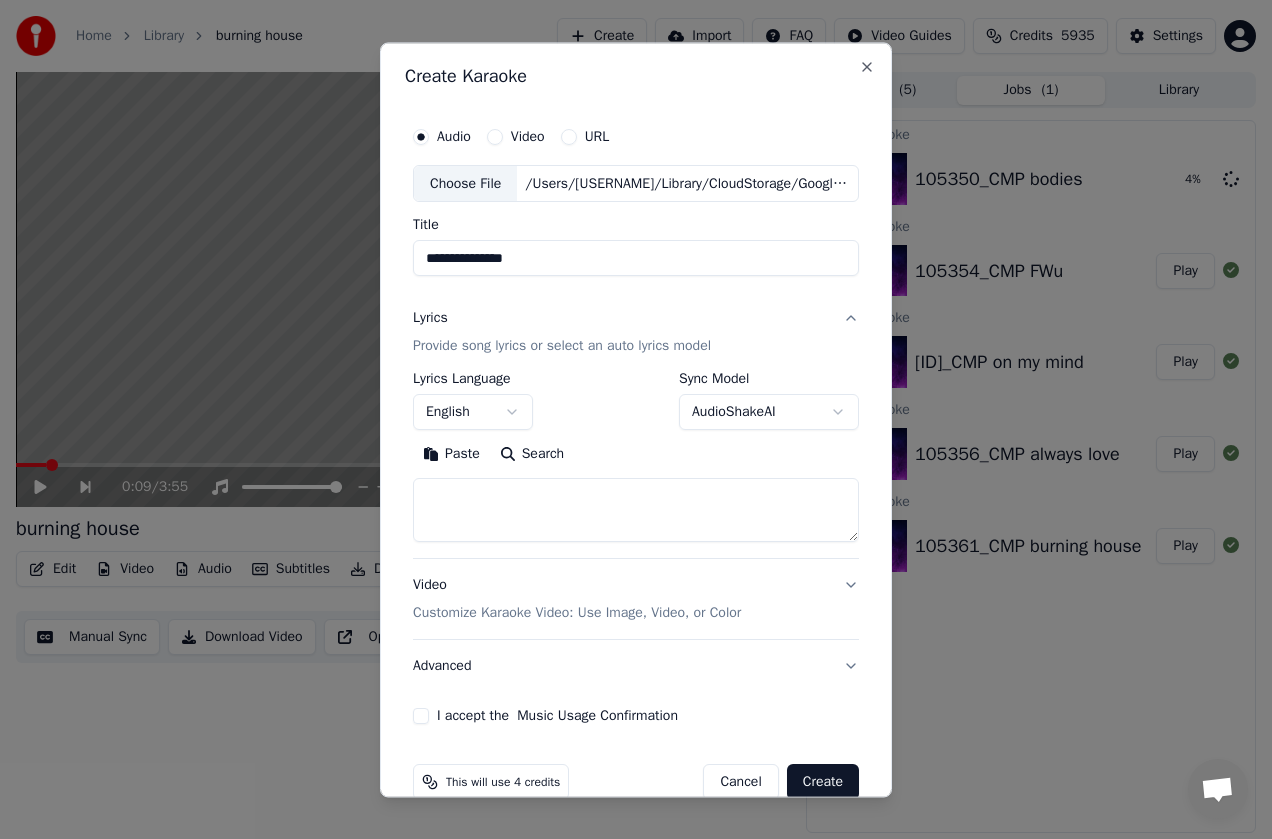 type on "**********" 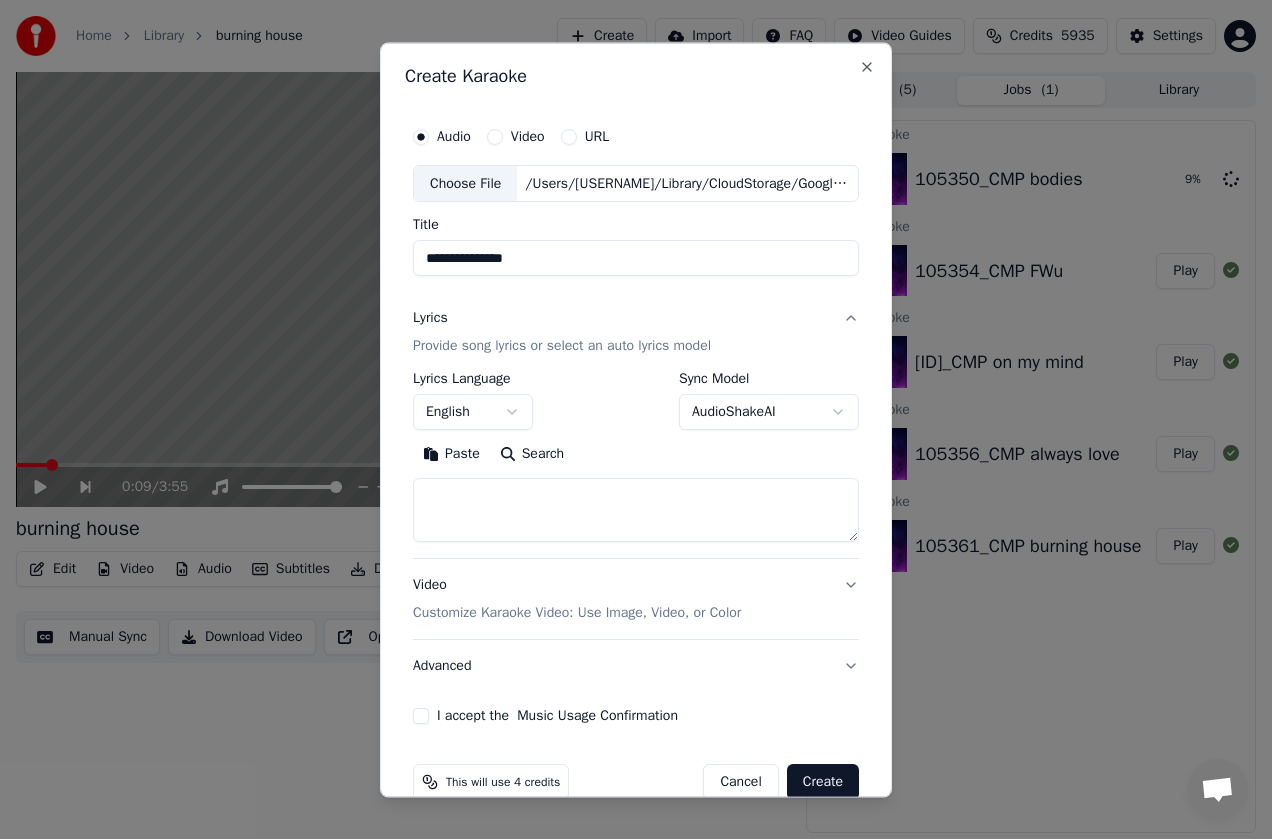 click on "Paste" at bounding box center (451, 455) 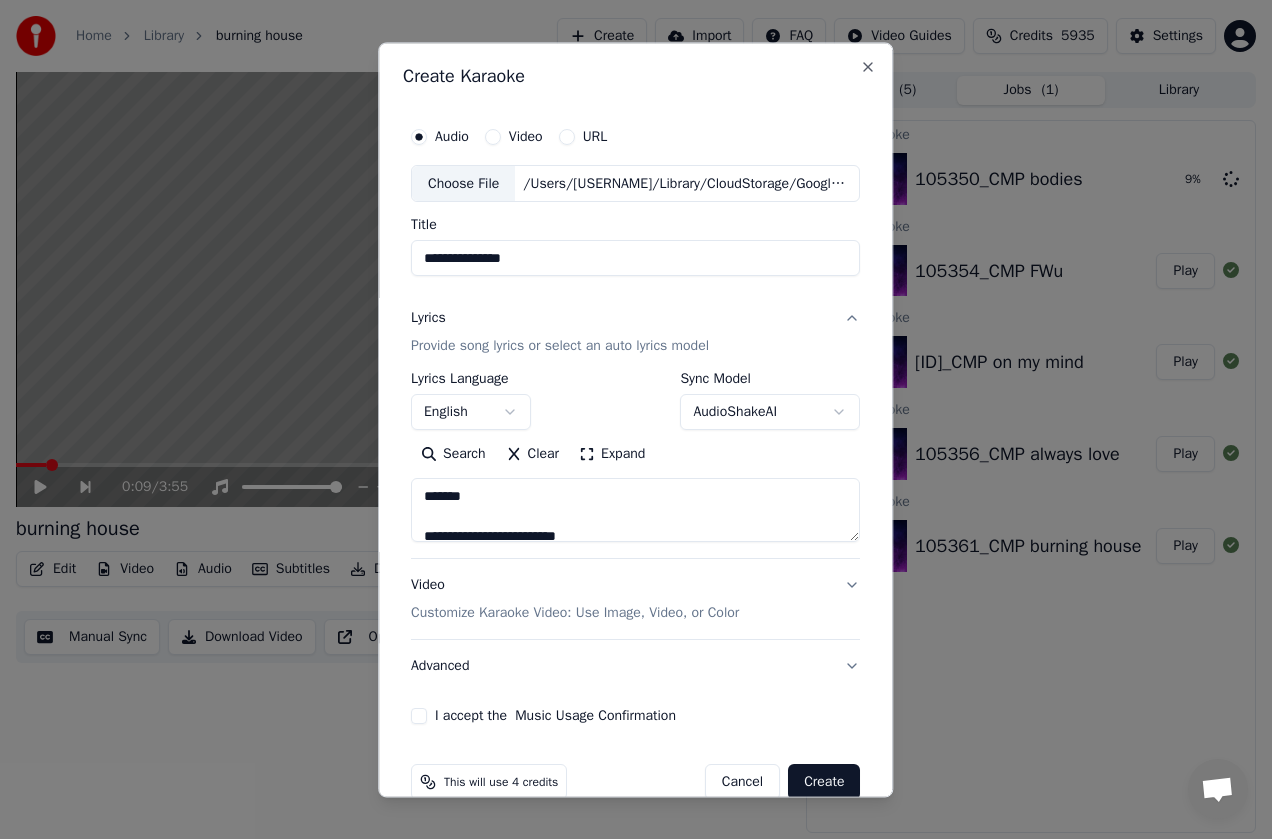 click on "Lyrics Provide song lyrics or select an auto lyrics model" at bounding box center [635, 333] 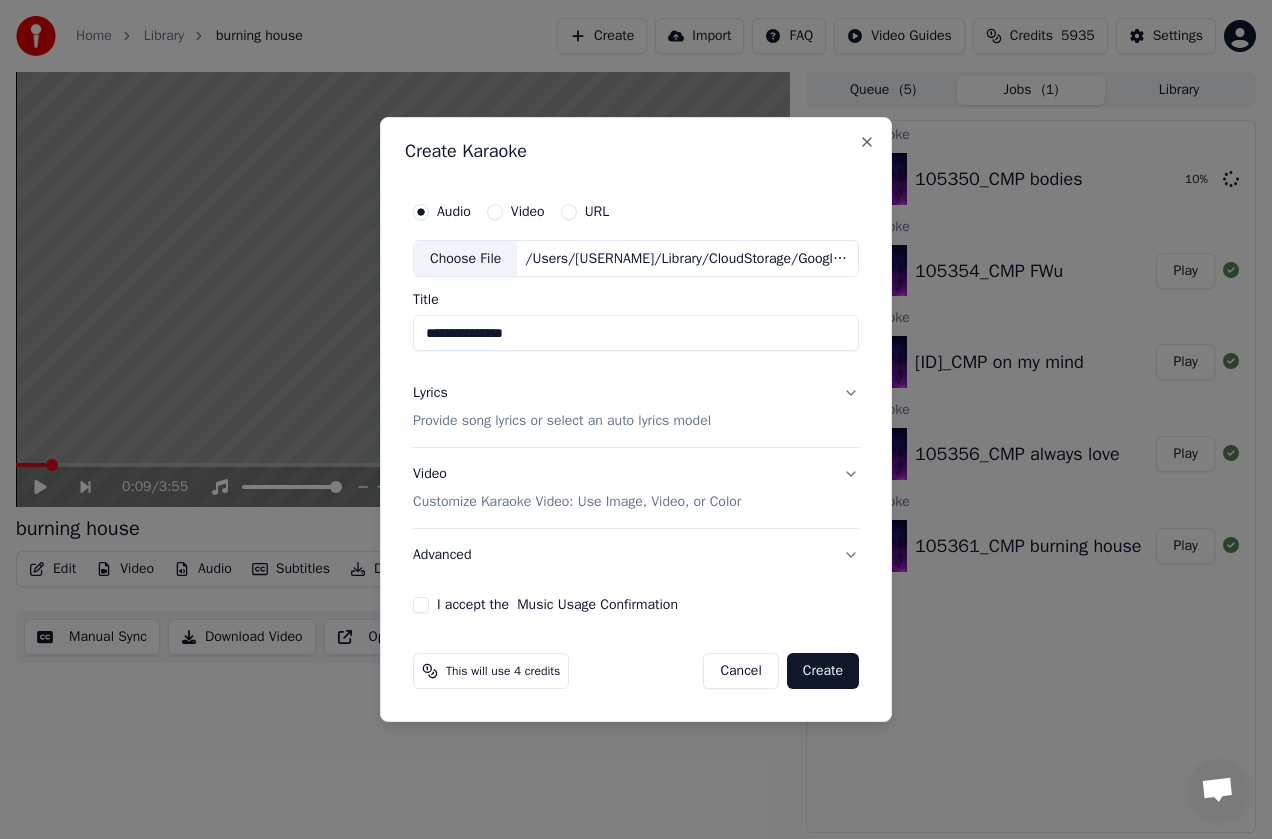 click on "Lyrics Provide song lyrics or select an auto lyrics model" at bounding box center [636, 408] 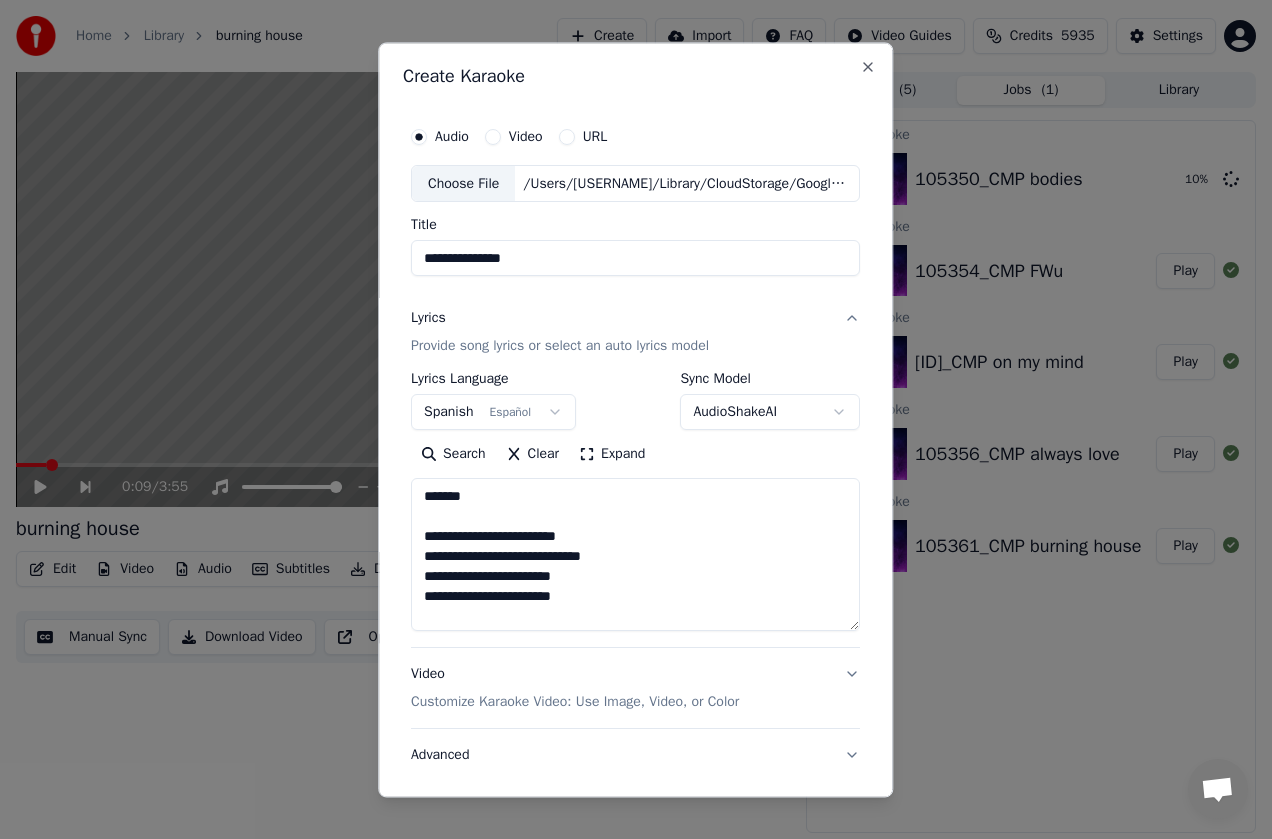 drag, startPoint x: 436, startPoint y: 456, endPoint x: 867, endPoint y: 654, distance: 474.30475 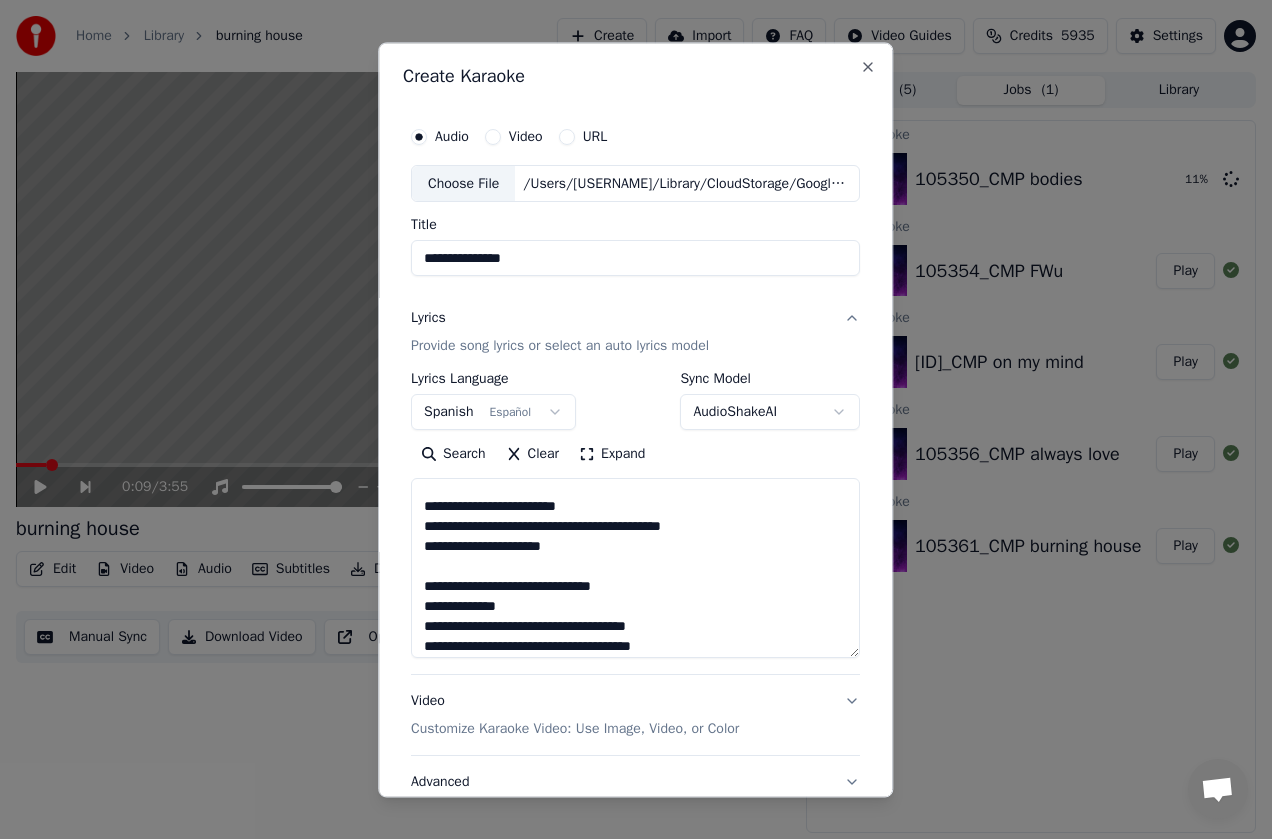scroll, scrollTop: 757, scrollLeft: 0, axis: vertical 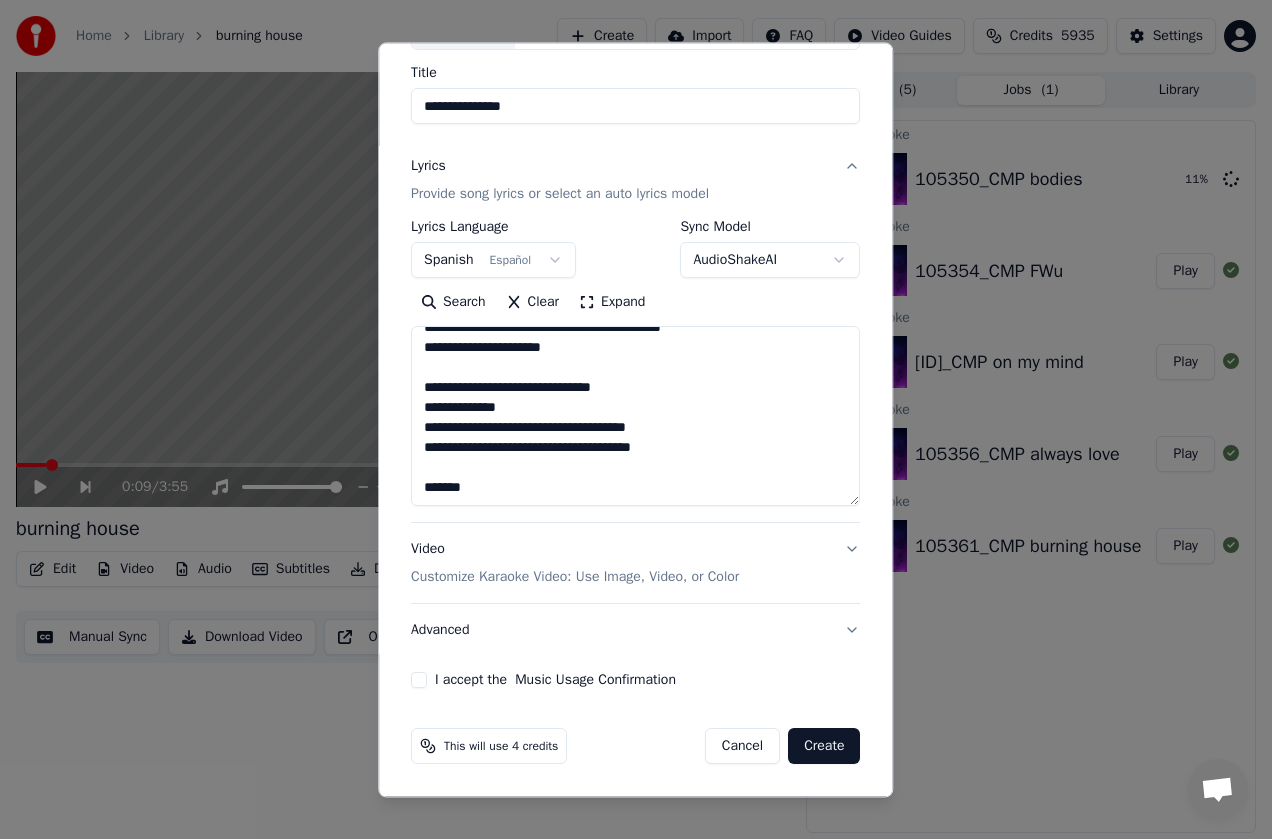 drag, startPoint x: 867, startPoint y: 654, endPoint x: 411, endPoint y: 679, distance: 456.68478 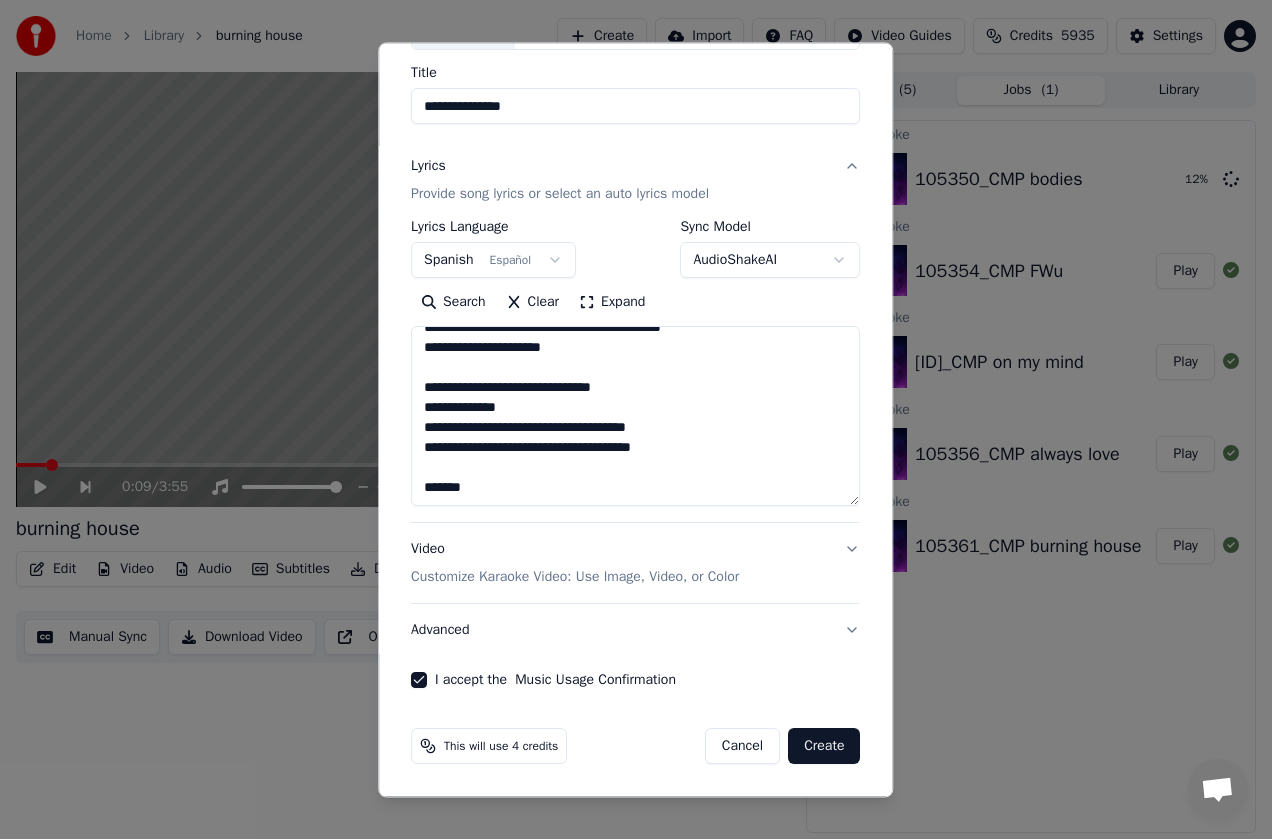 drag, startPoint x: 411, startPoint y: 679, endPoint x: 823, endPoint y: 741, distance: 416.63895 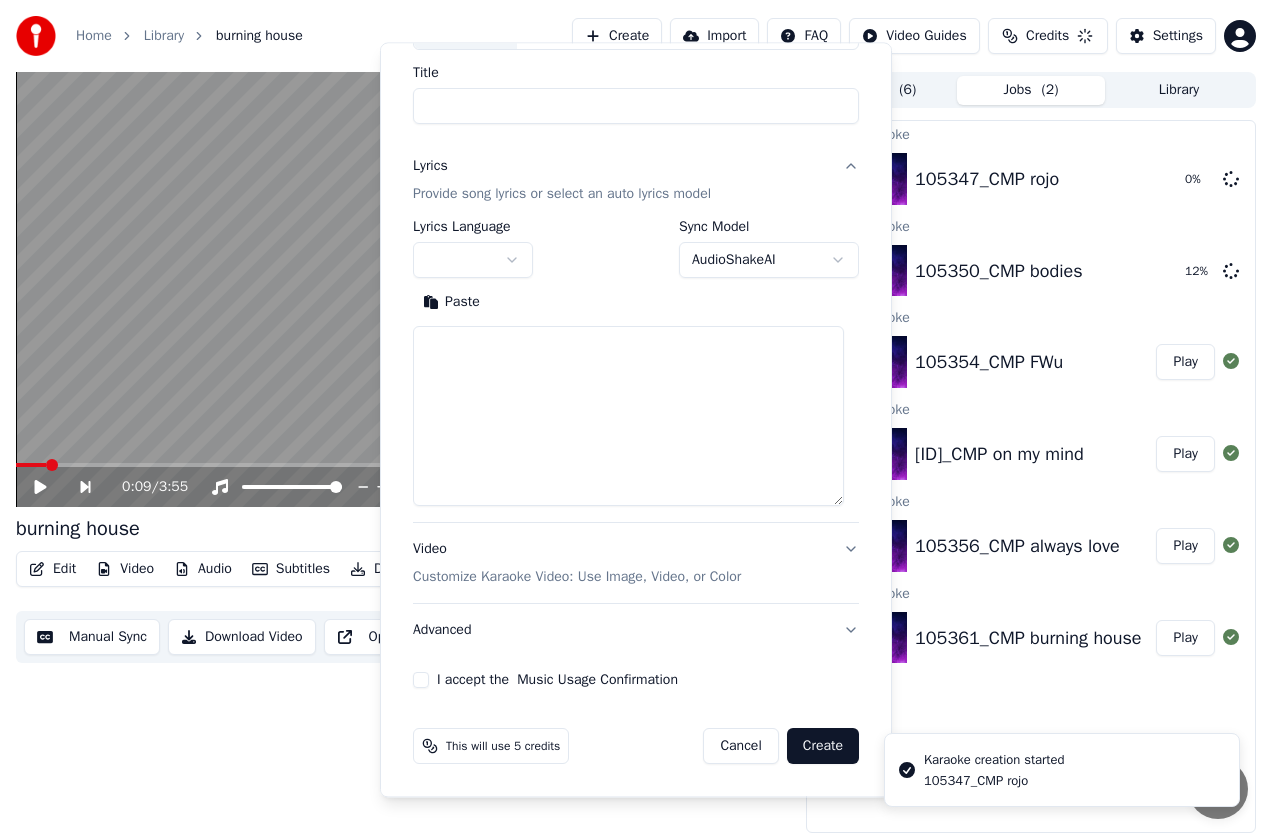 scroll, scrollTop: 0, scrollLeft: 0, axis: both 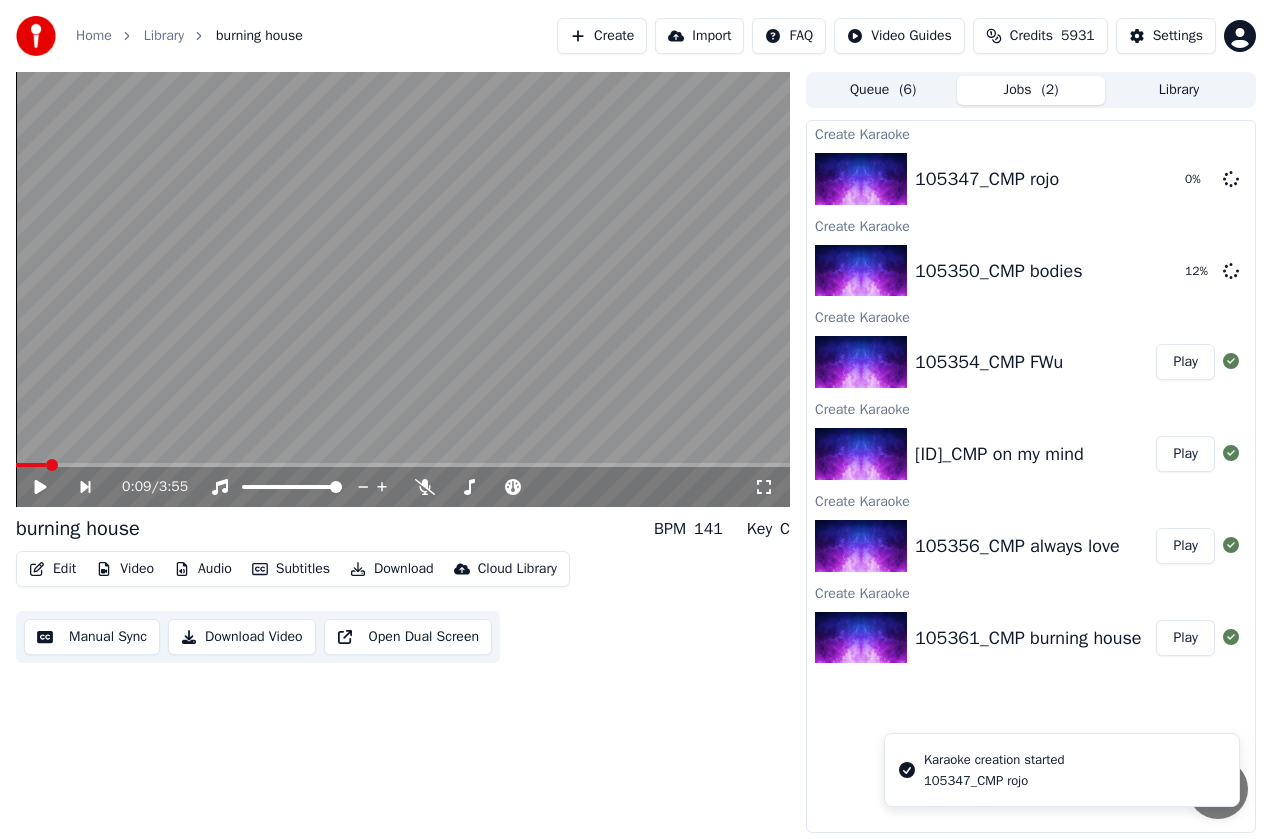 click on "Create" at bounding box center [602, 36] 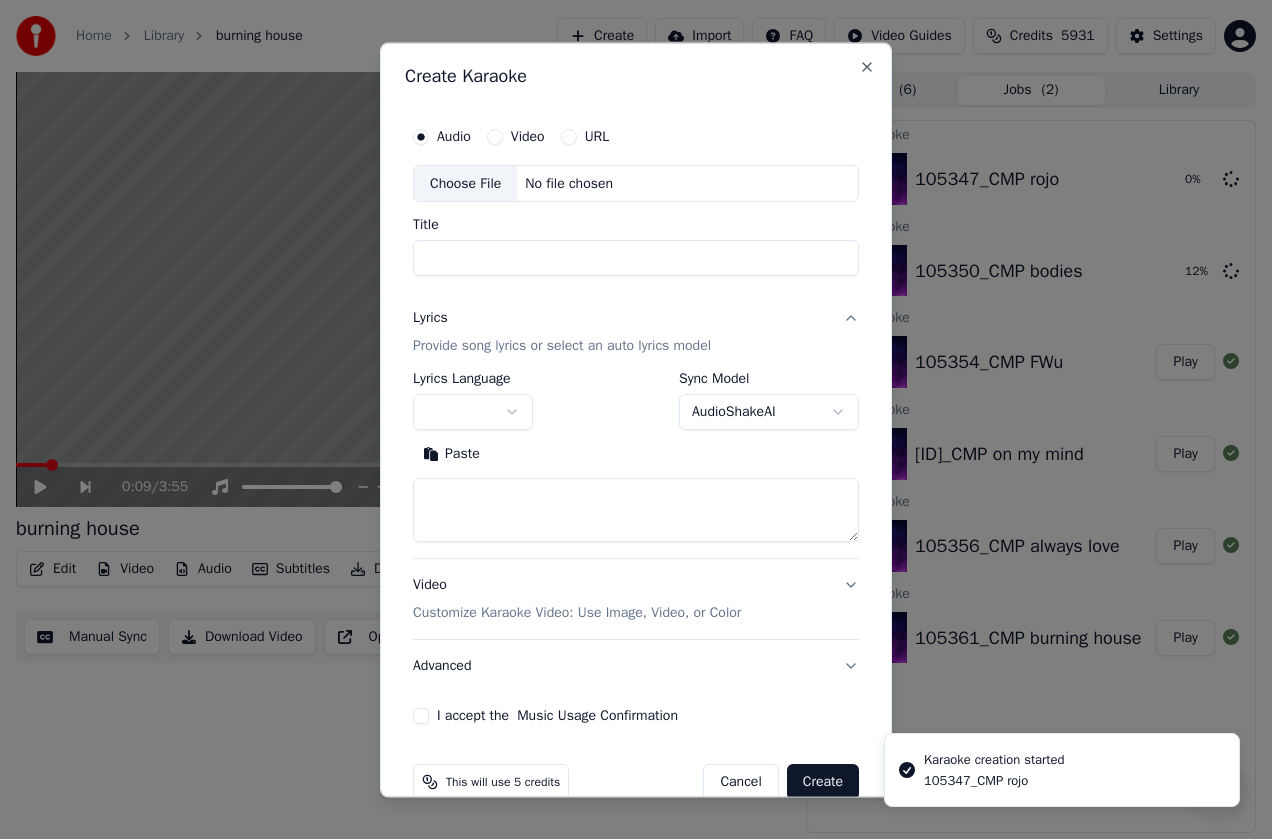 drag, startPoint x: 823, startPoint y: 741, endPoint x: 497, endPoint y: 176, distance: 652.3044 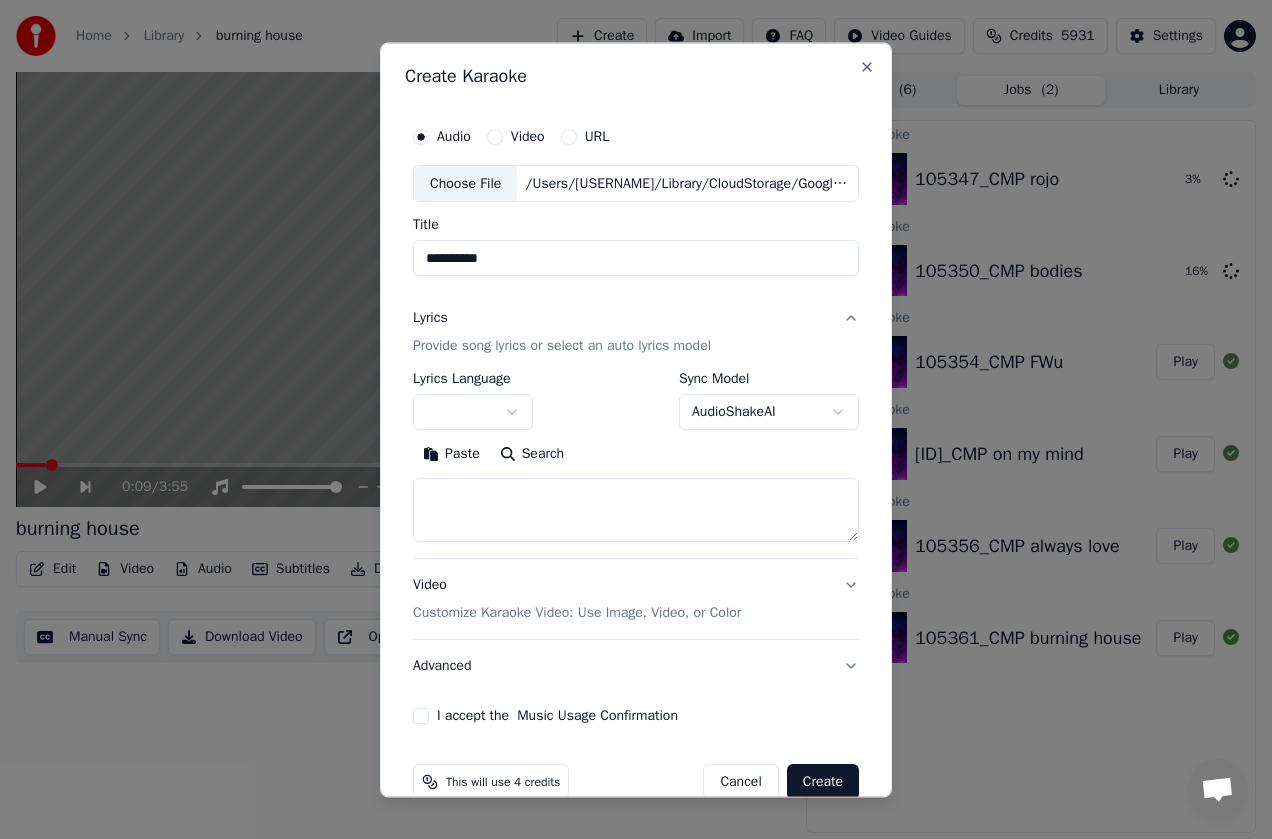 click on "**********" at bounding box center (636, 259) 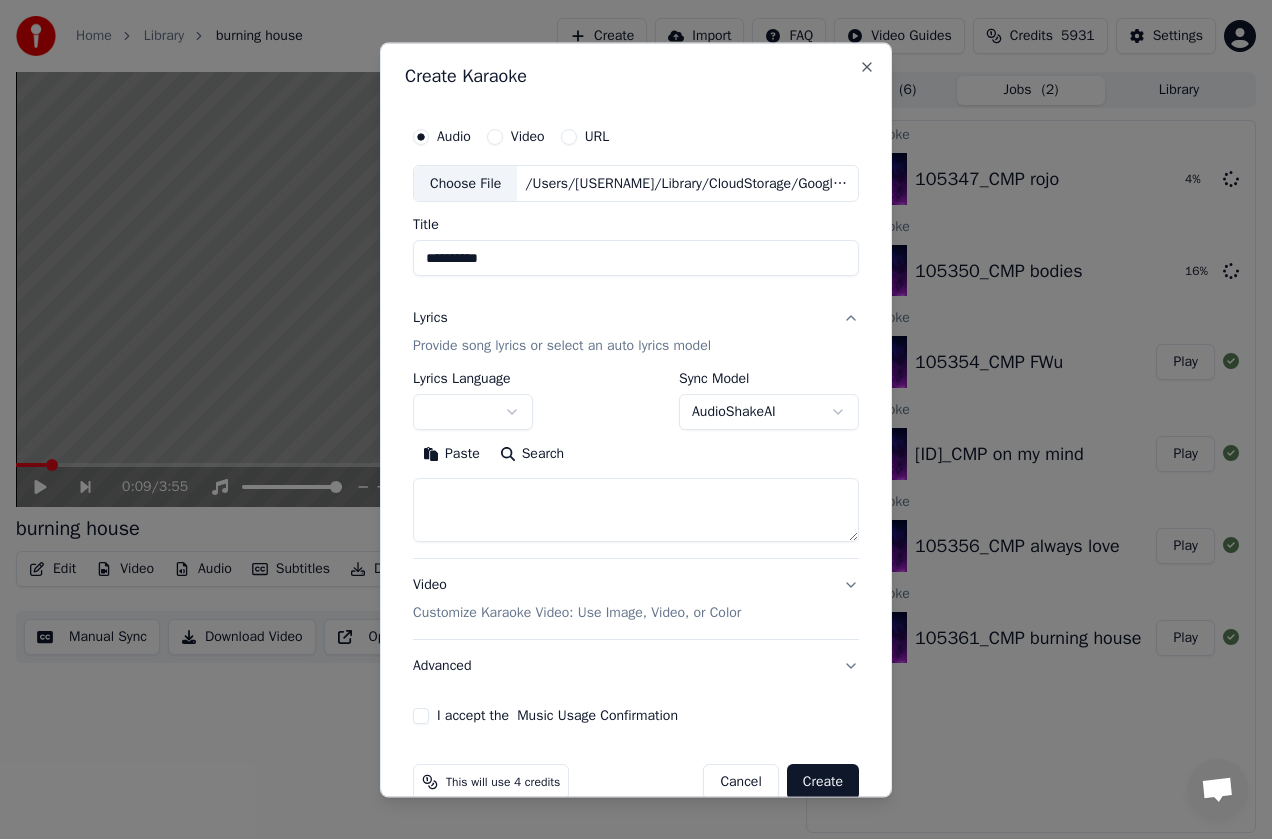 drag, startPoint x: 606, startPoint y: 250, endPoint x: 609, endPoint y: 271, distance: 21.213203 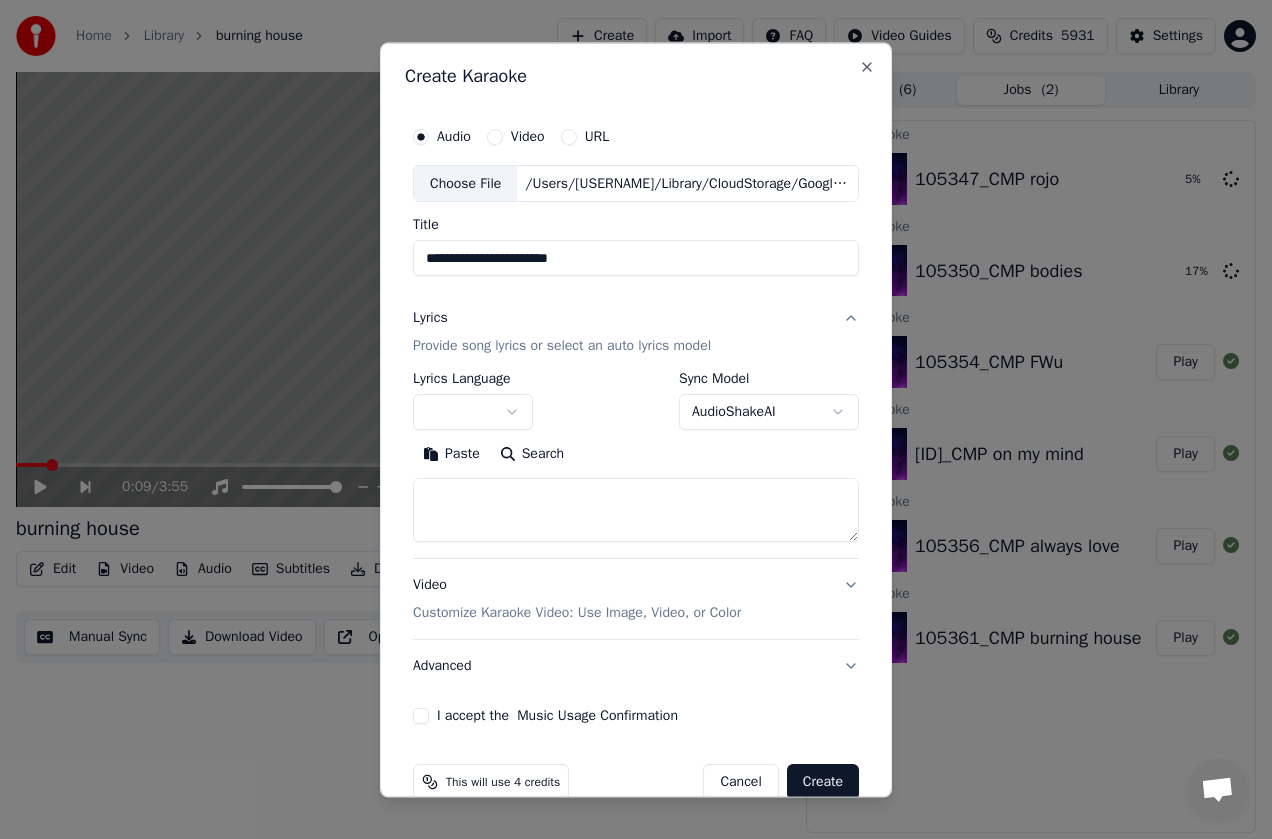 type on "**********" 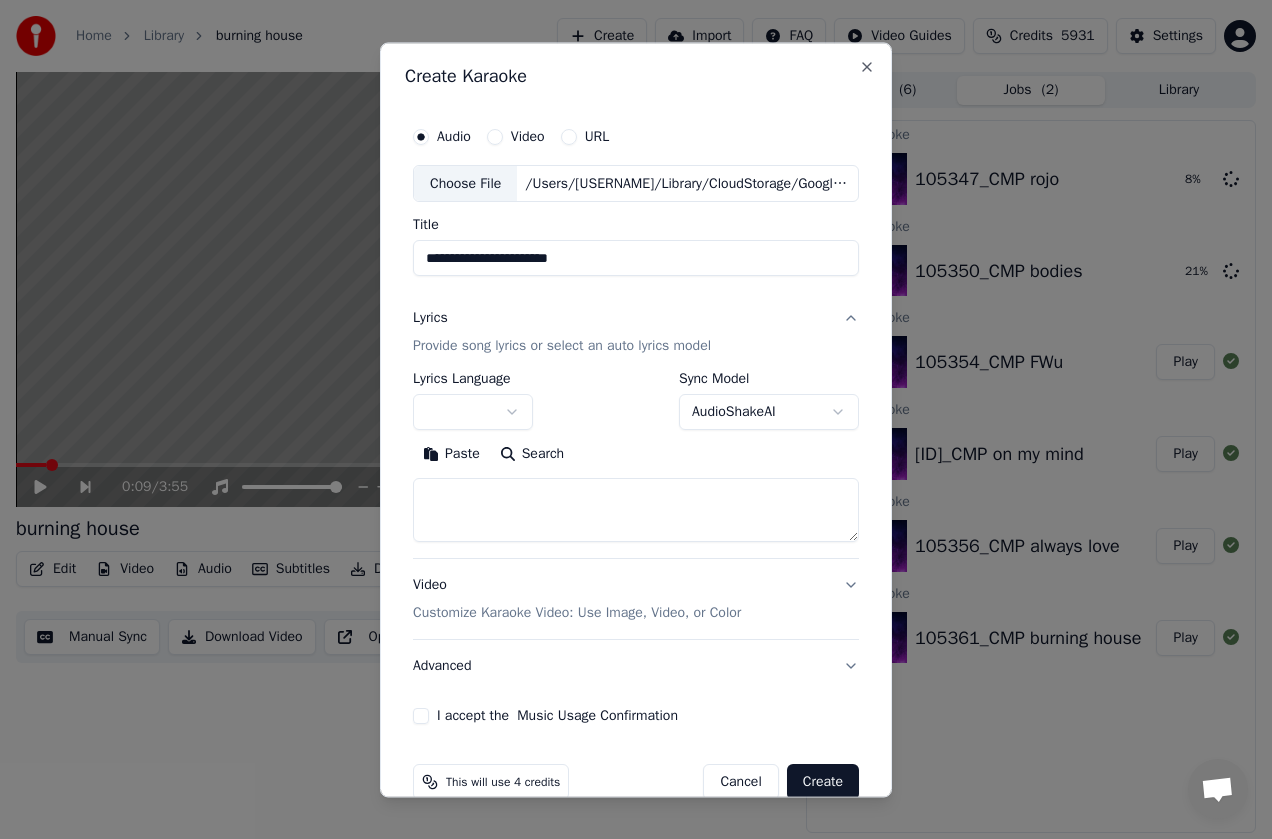 click on "Paste" at bounding box center (451, 455) 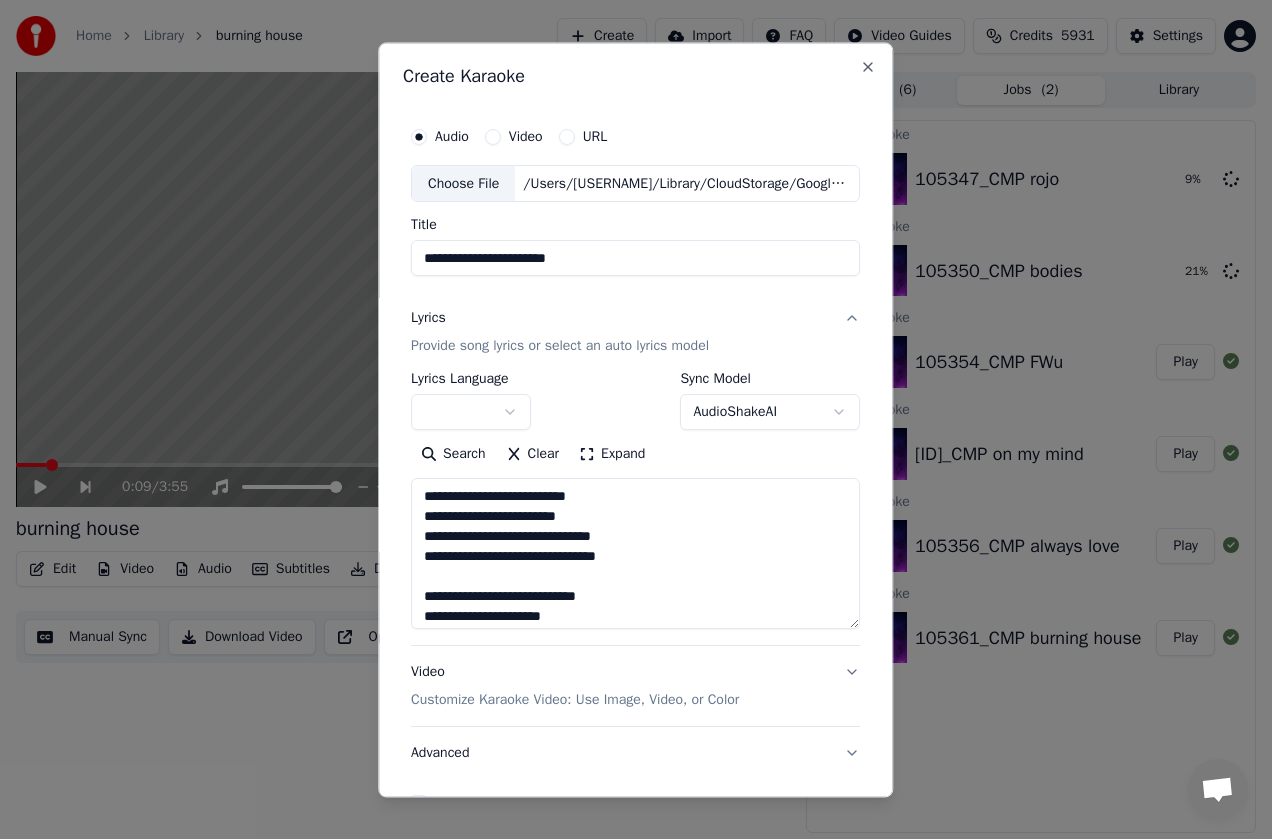 drag, startPoint x: 454, startPoint y: 457, endPoint x: 897, endPoint y: 740, distance: 525.6786 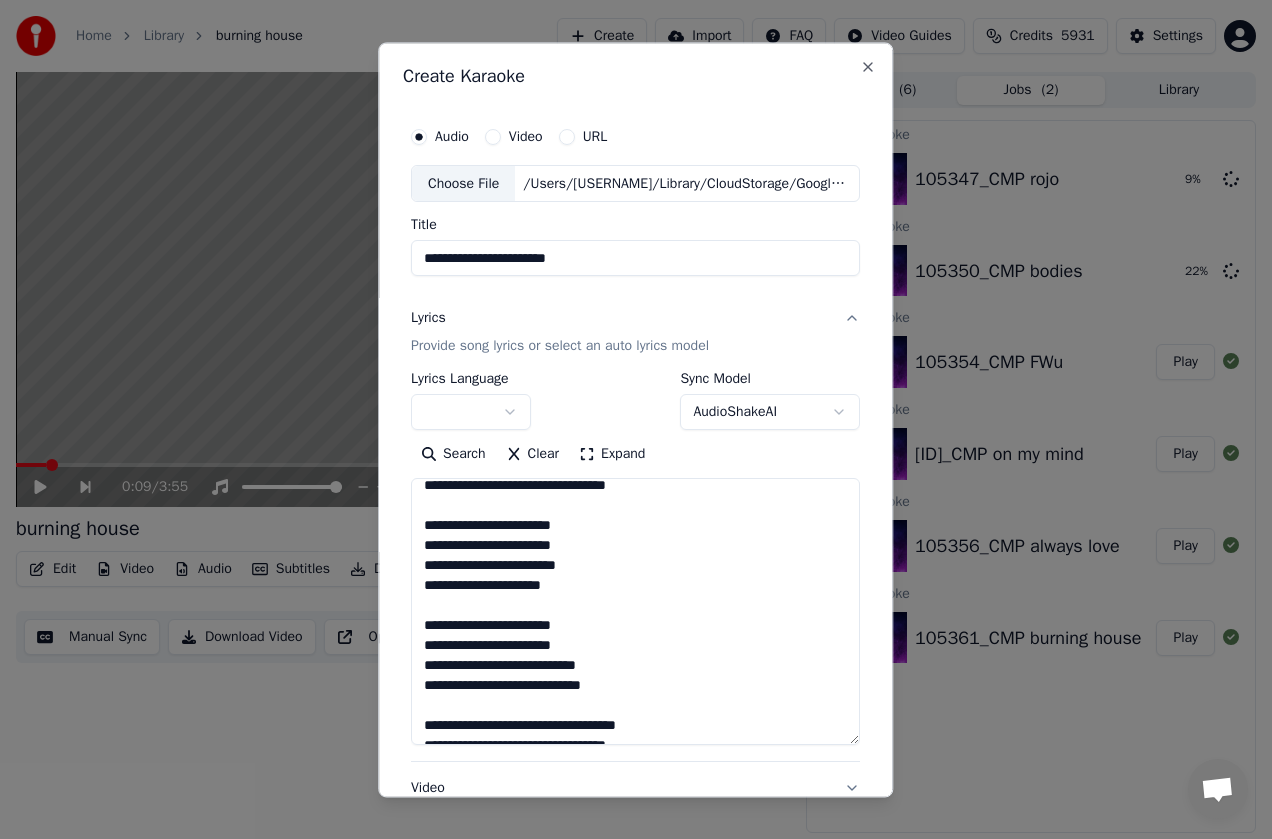 scroll, scrollTop: 710, scrollLeft: 0, axis: vertical 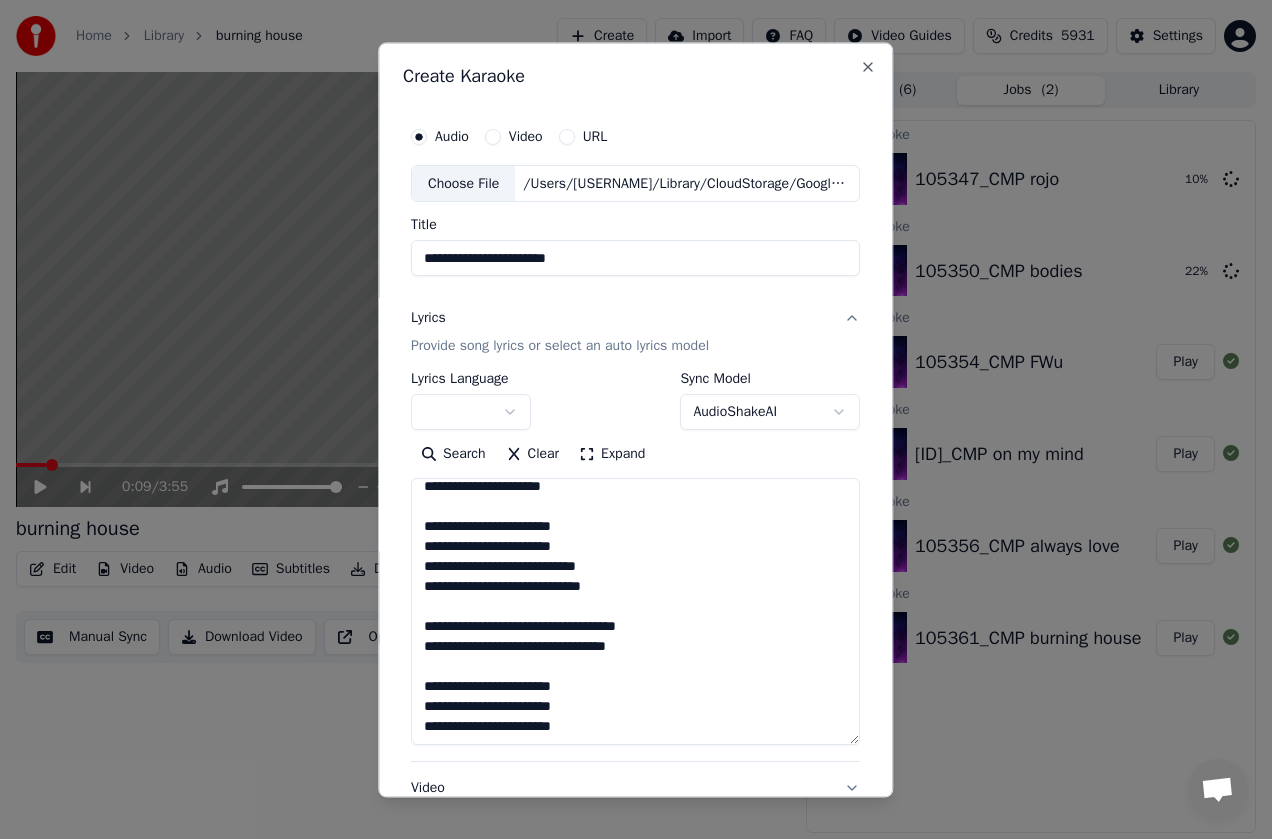 drag, startPoint x: 897, startPoint y: 740, endPoint x: 837, endPoint y: 320, distance: 424.26407 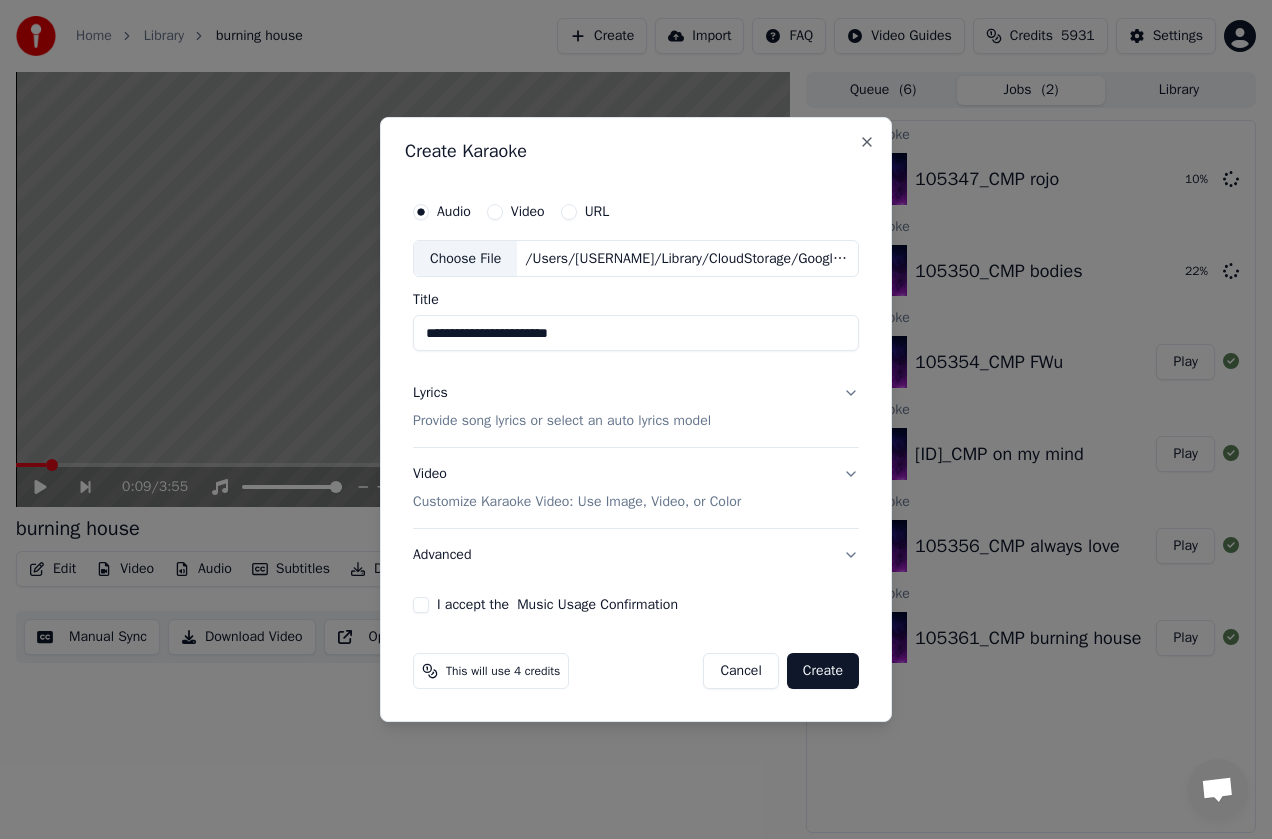 drag, startPoint x: 837, startPoint y: 320, endPoint x: 851, endPoint y: 396, distance: 77.27872 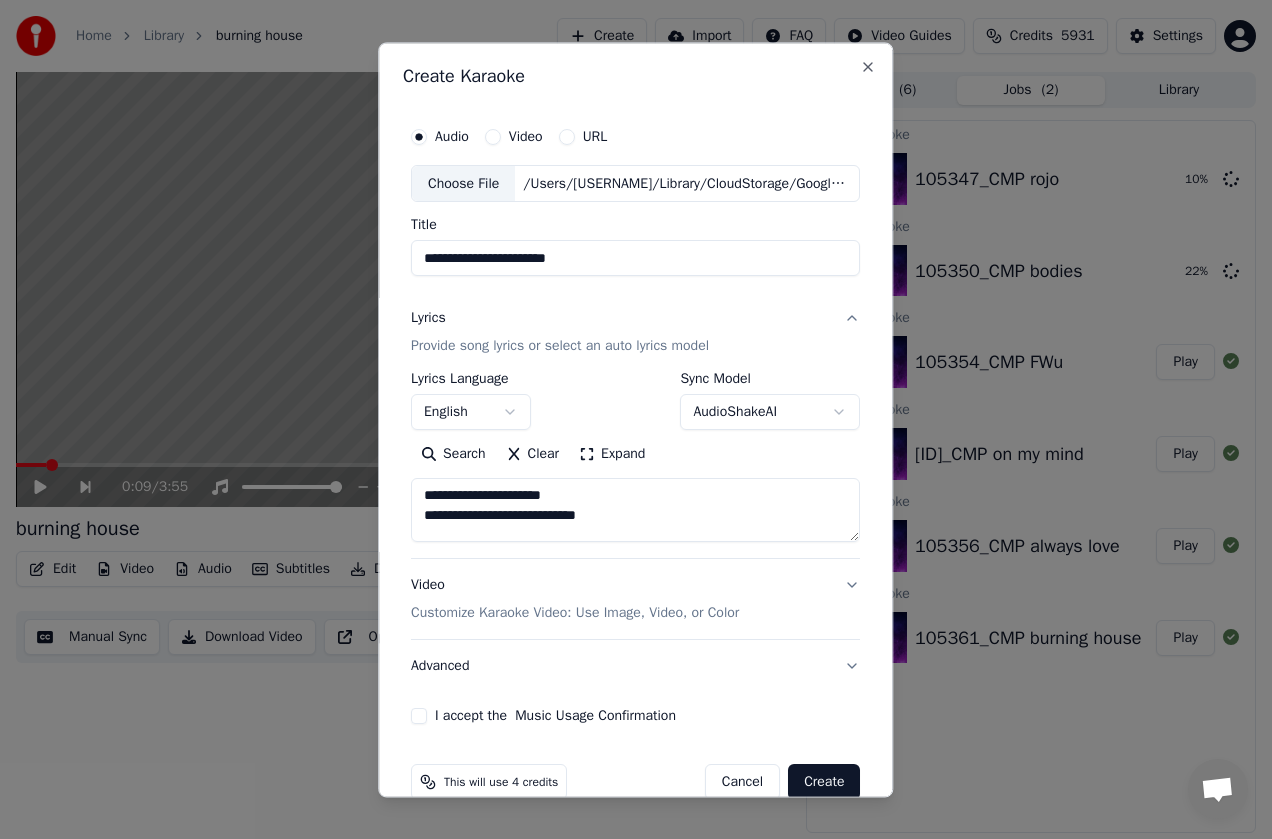 scroll, scrollTop: 146, scrollLeft: 0, axis: vertical 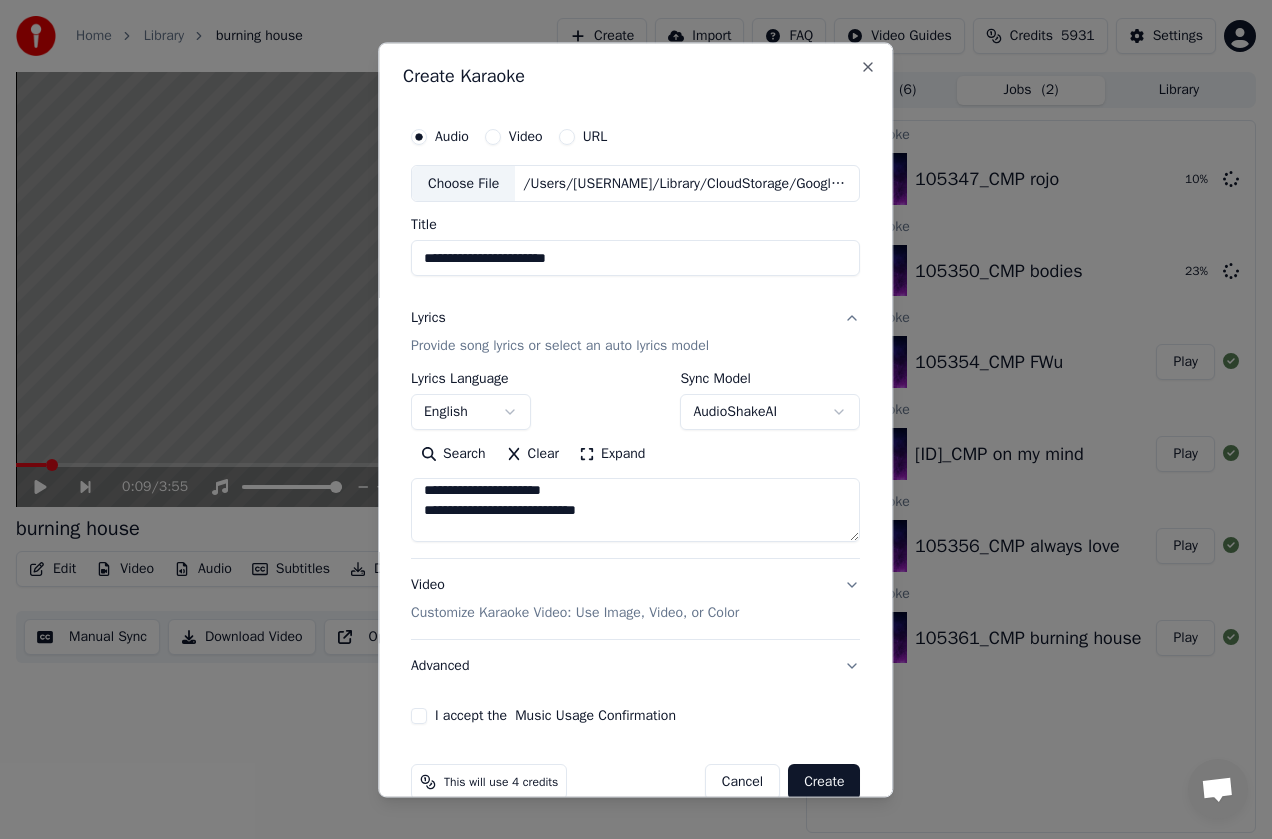 click on "I accept the   Music Usage Confirmation" at bounding box center [635, 137] 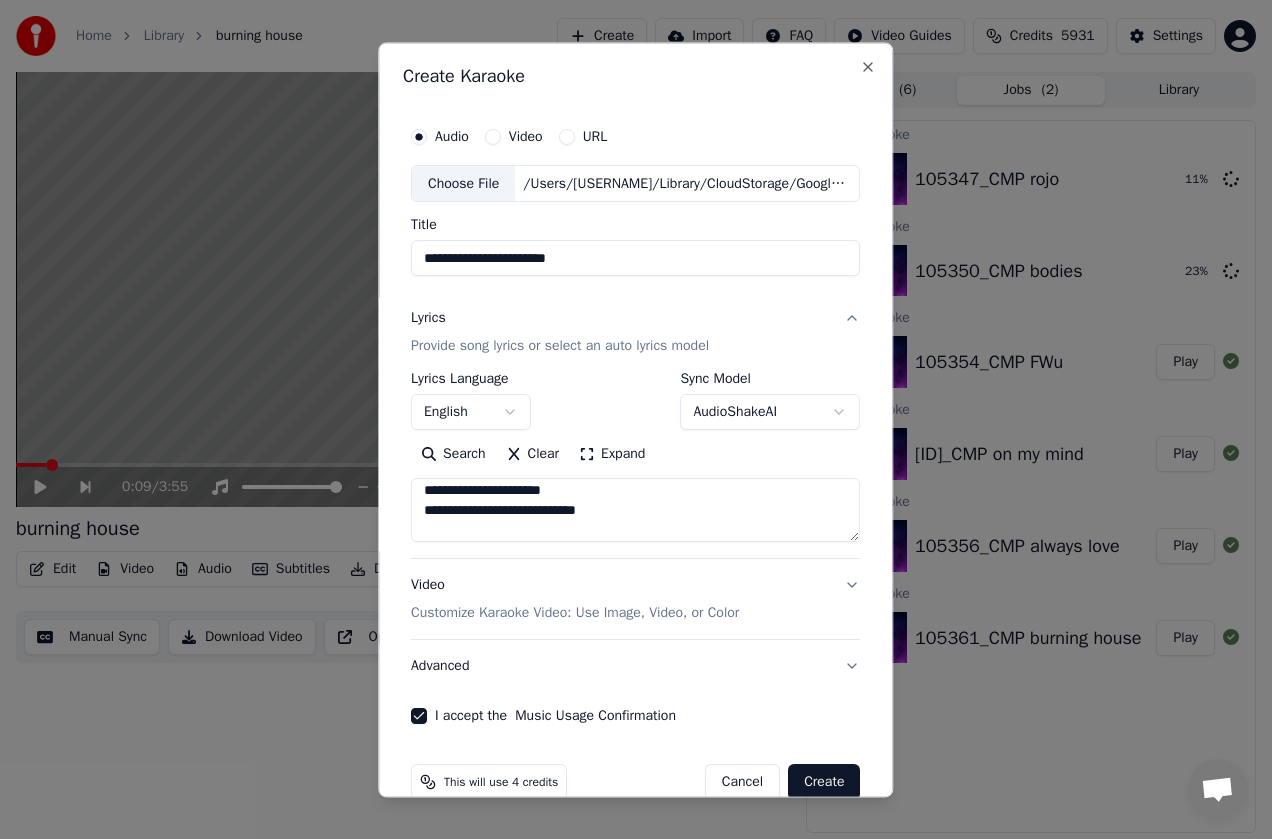click on "Create" at bounding box center [824, 783] 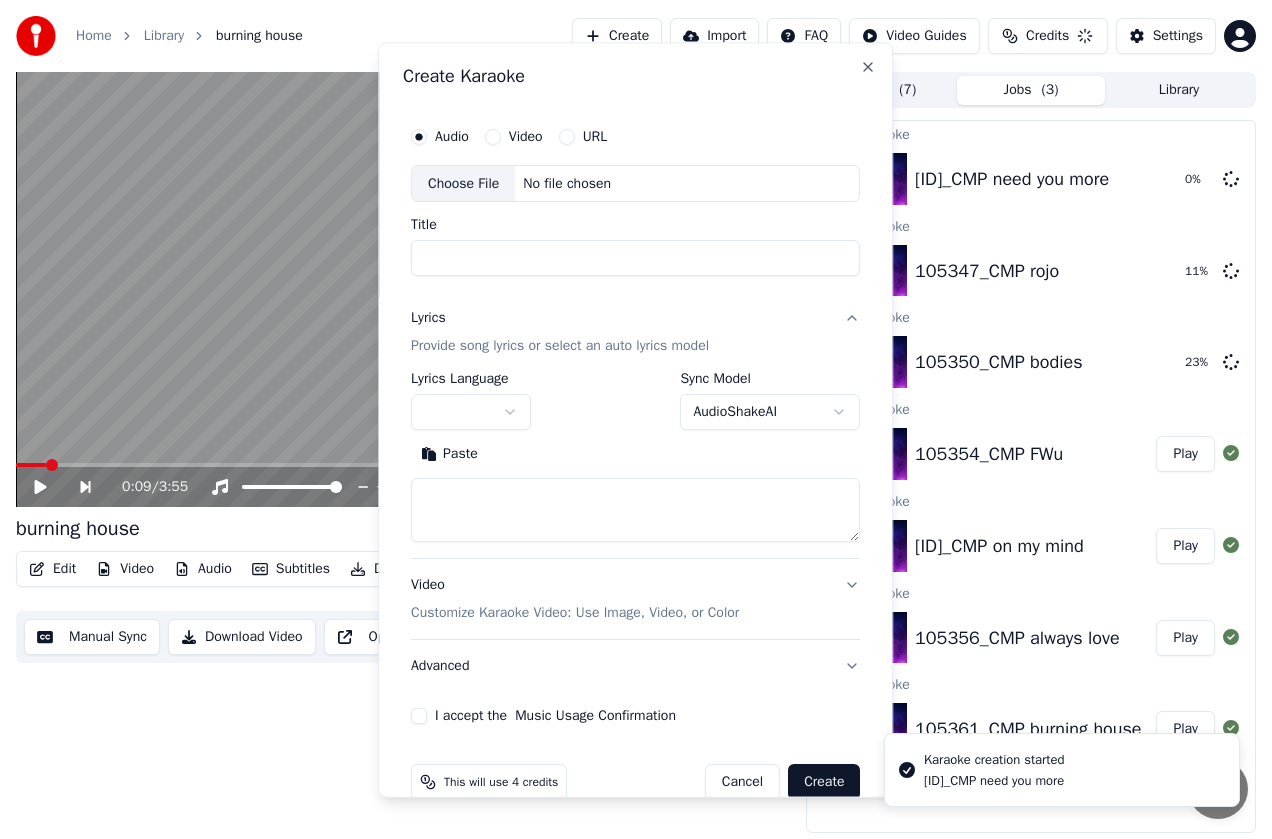 scroll, scrollTop: 0, scrollLeft: 0, axis: both 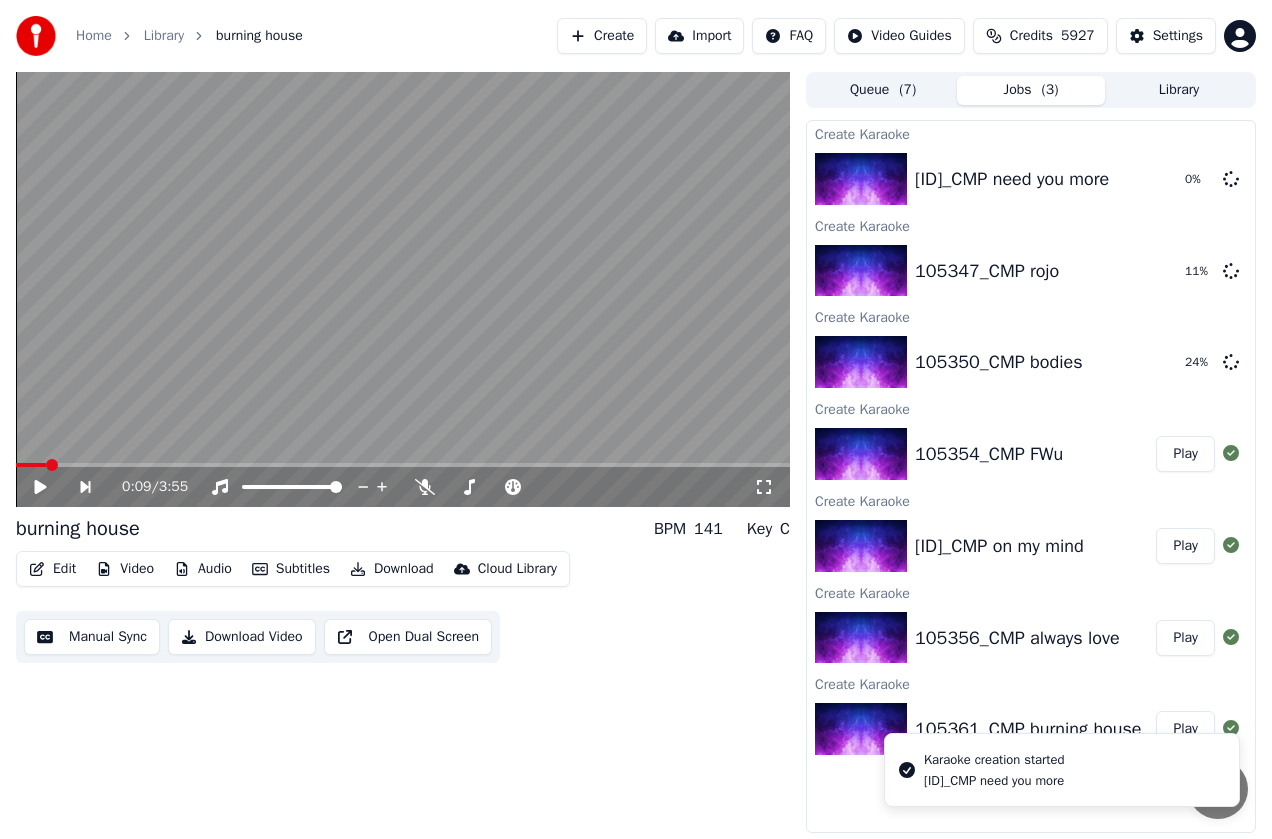 drag, startPoint x: 851, startPoint y: 396, endPoint x: 607, endPoint y: 46, distance: 426.65677 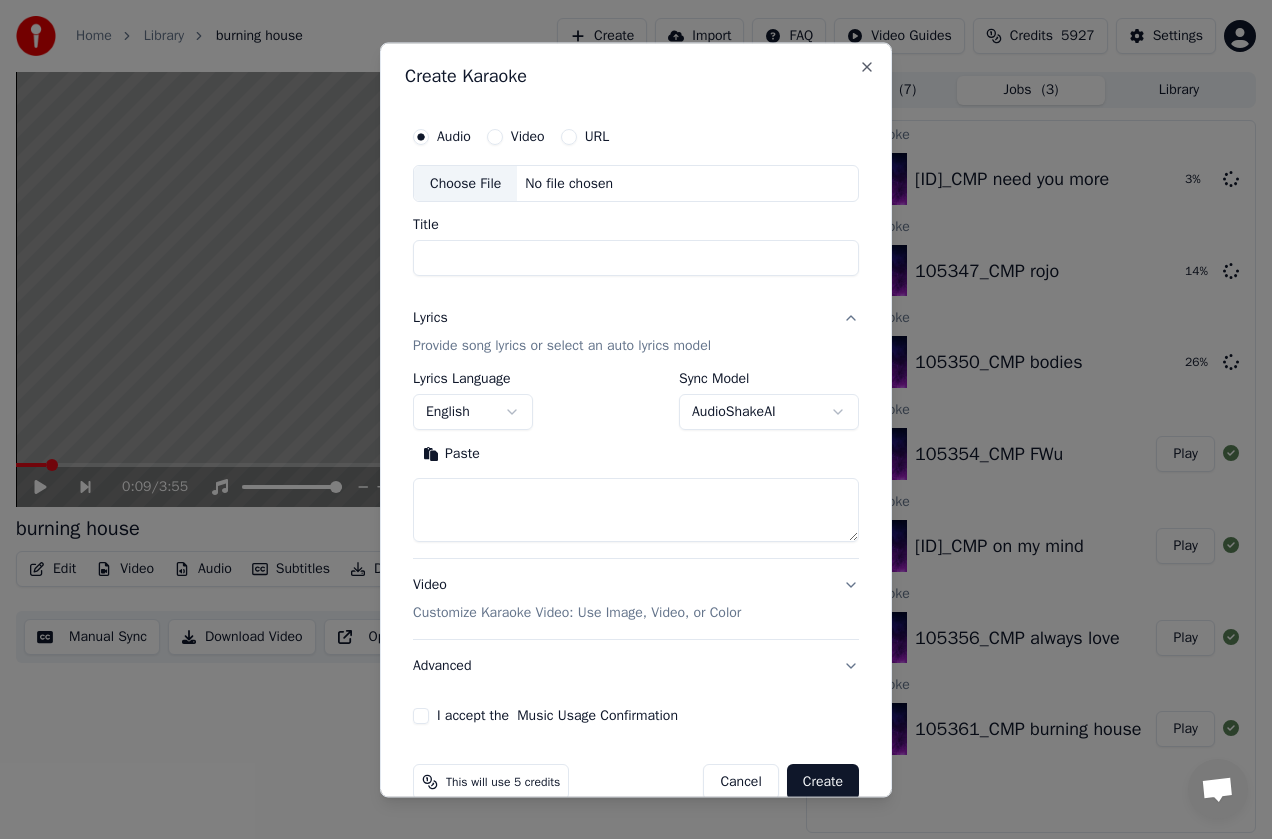 click on "Paste" at bounding box center [451, 455] 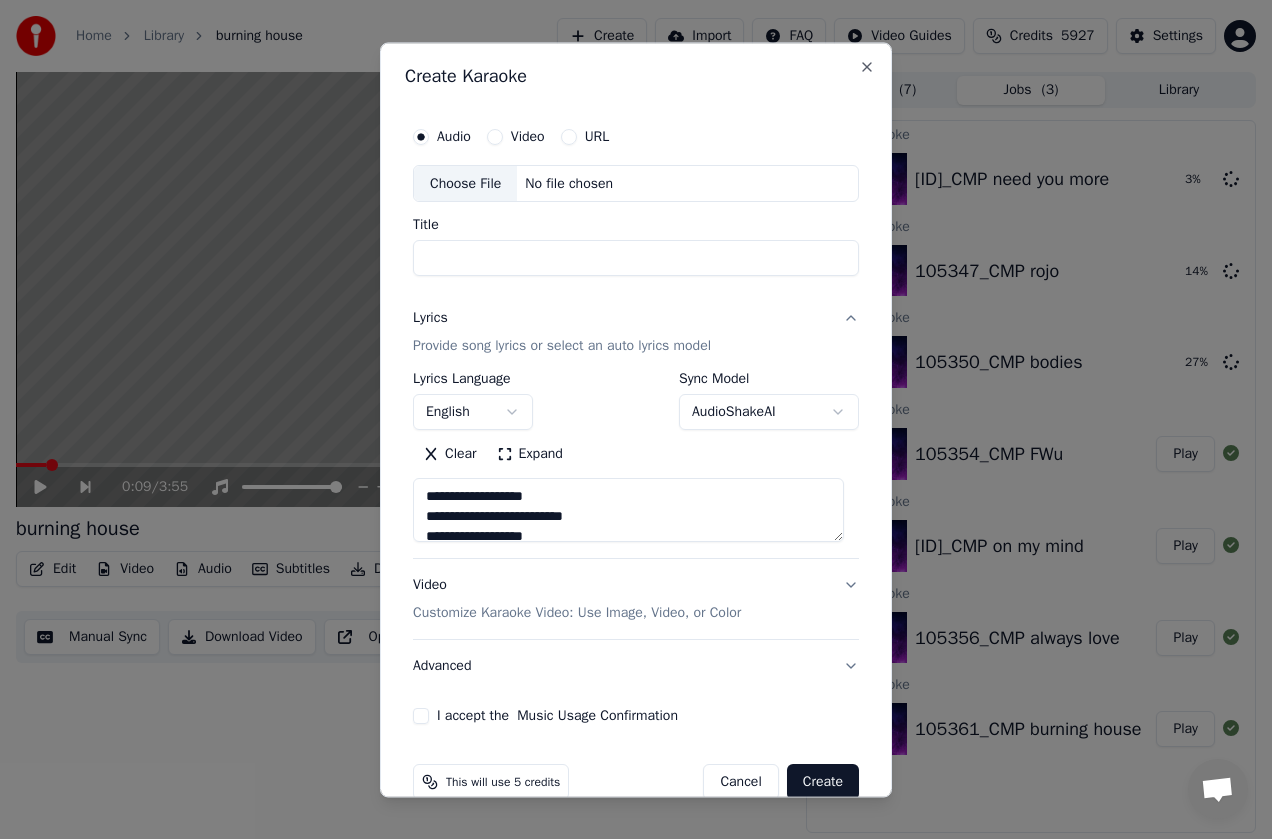 click on "Title" at bounding box center [636, 259] 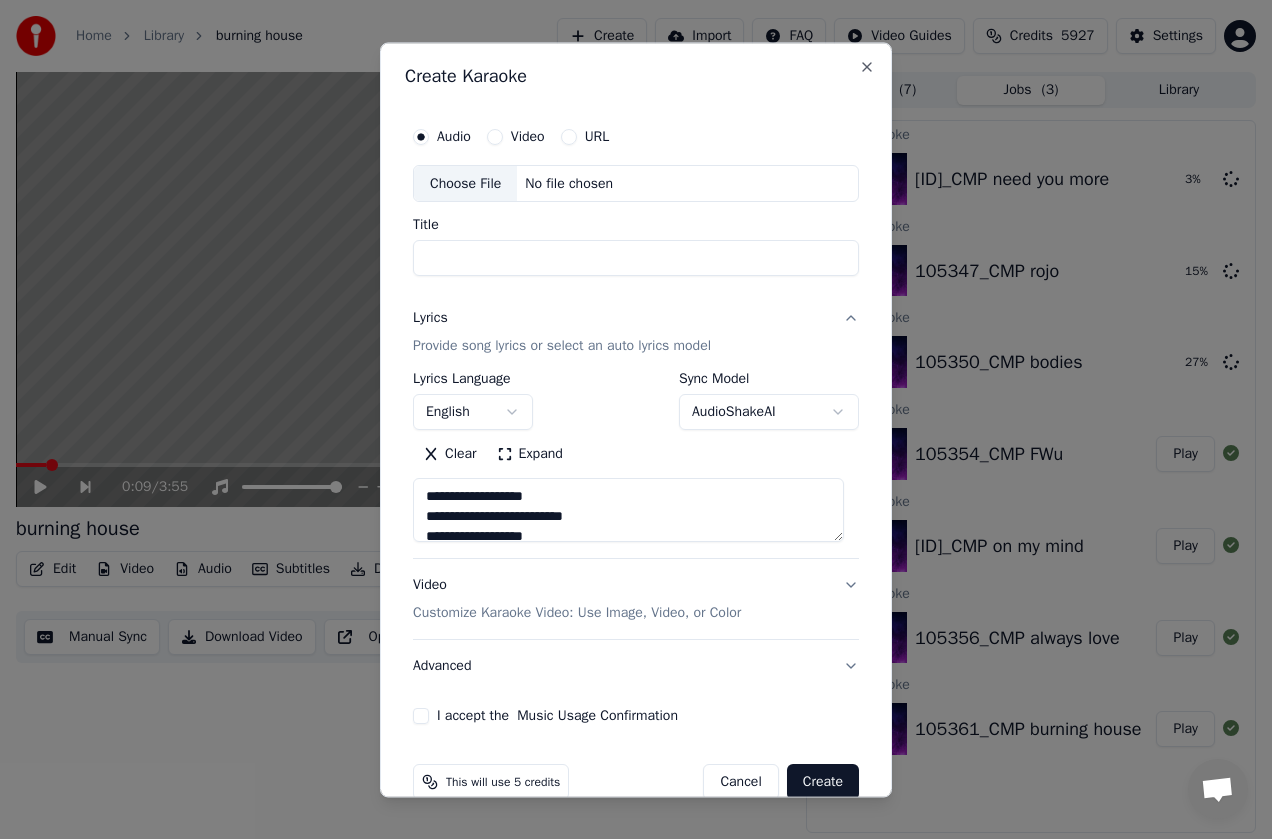 click on "Choose File" at bounding box center [465, 184] 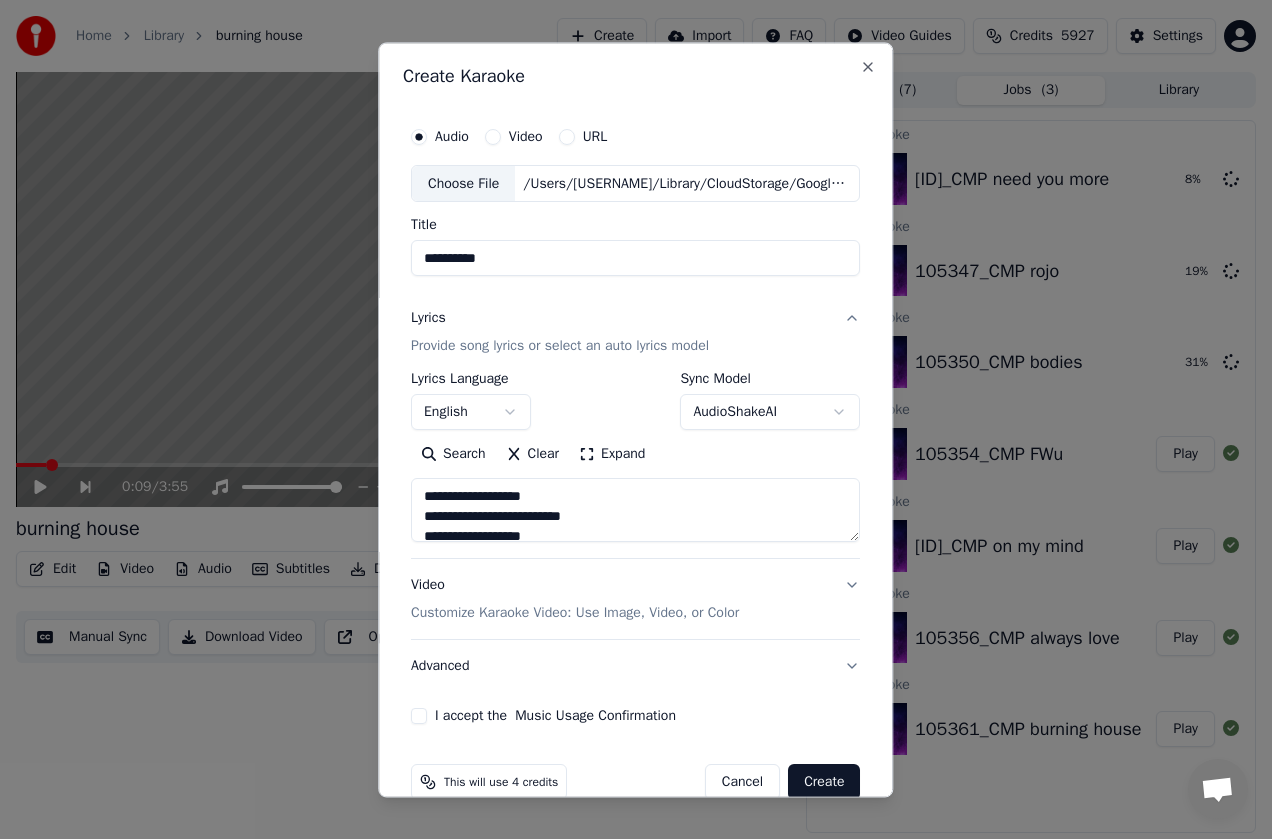 click on "**********" at bounding box center [635, 259] 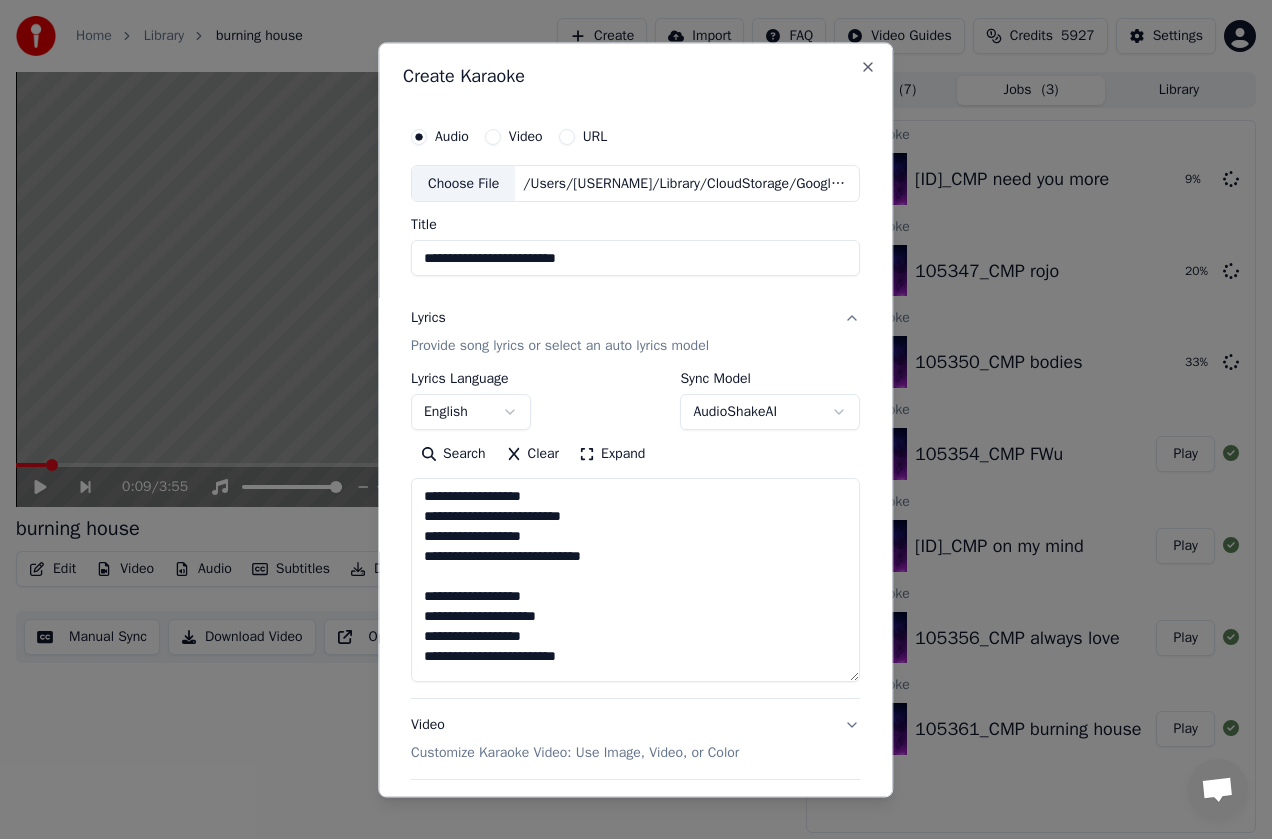 drag, startPoint x: 606, startPoint y: 264, endPoint x: 850, endPoint y: 693, distance: 493.53522 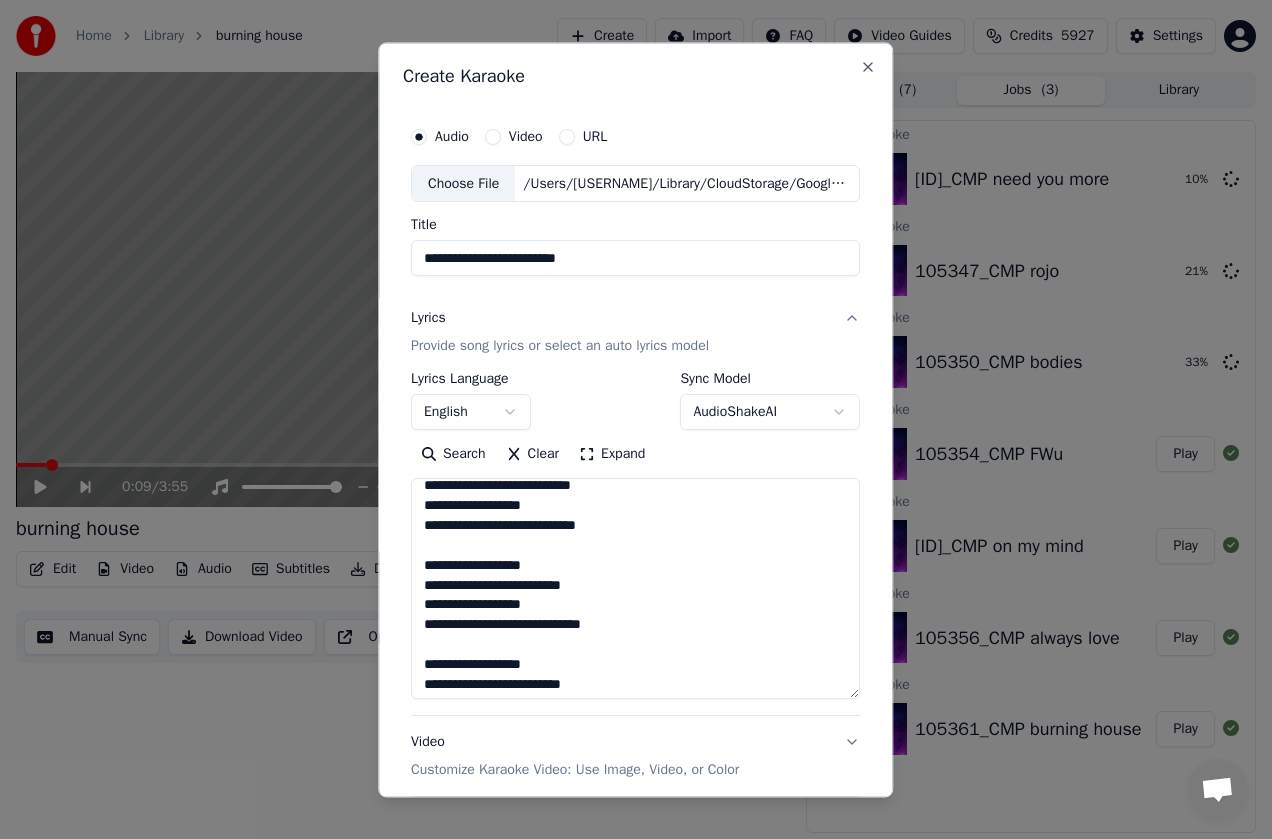 scroll, scrollTop: 1176, scrollLeft: 0, axis: vertical 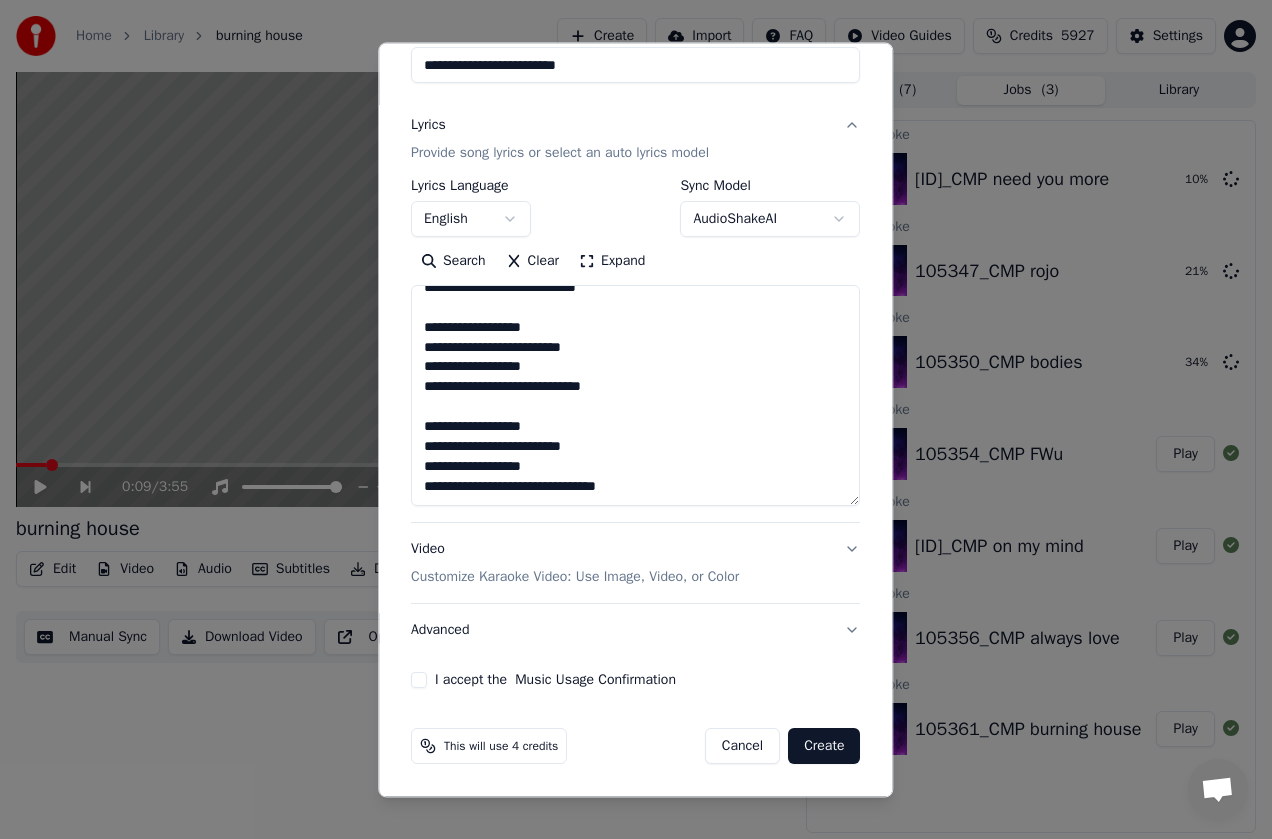 type on "**********" 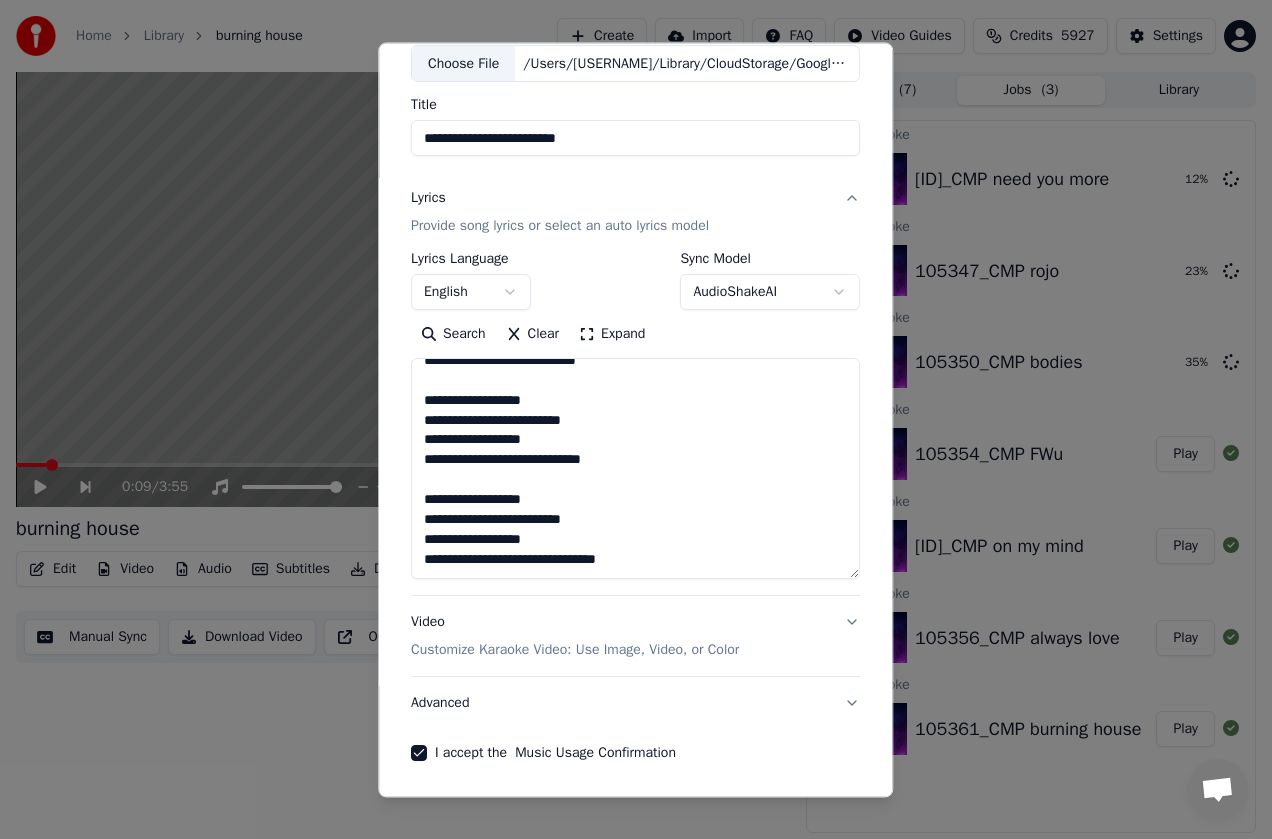 scroll, scrollTop: 193, scrollLeft: 0, axis: vertical 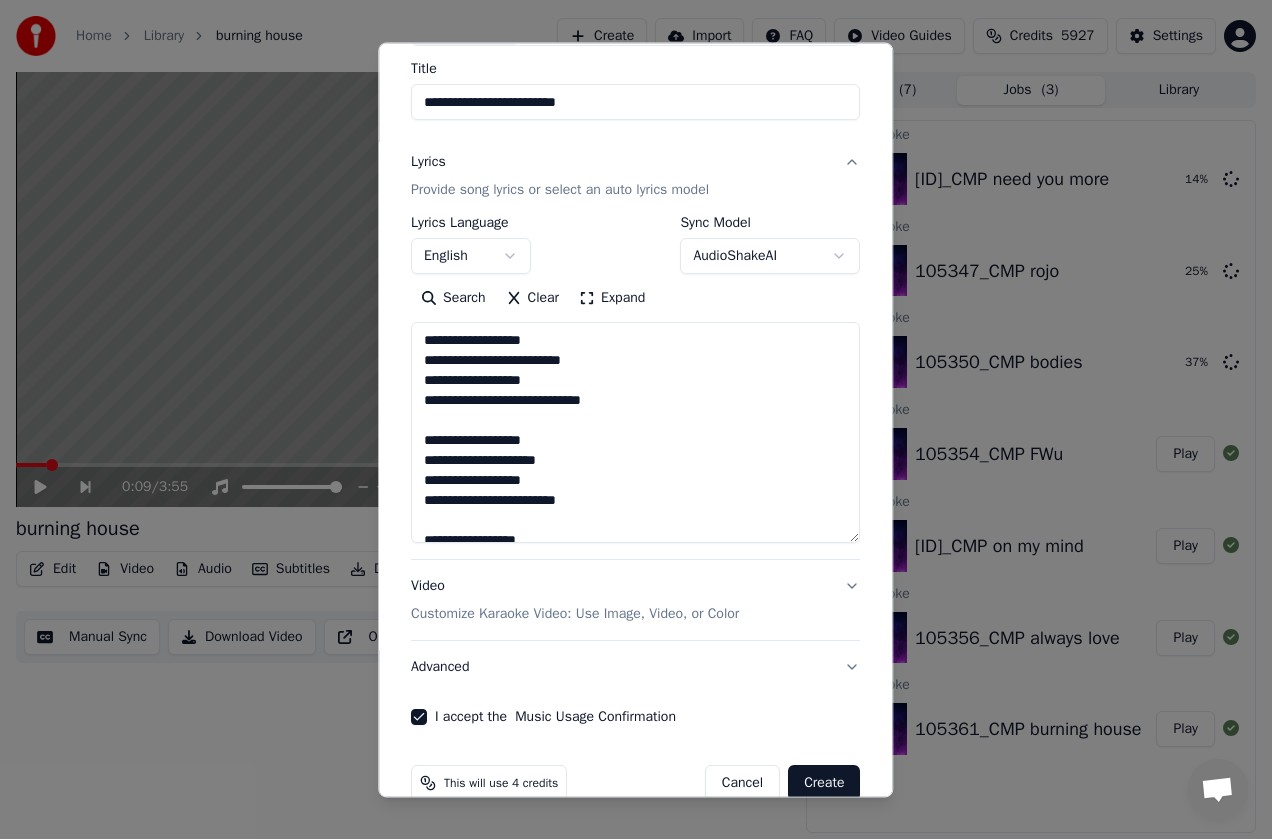 click on "Create" at bounding box center [824, 784] 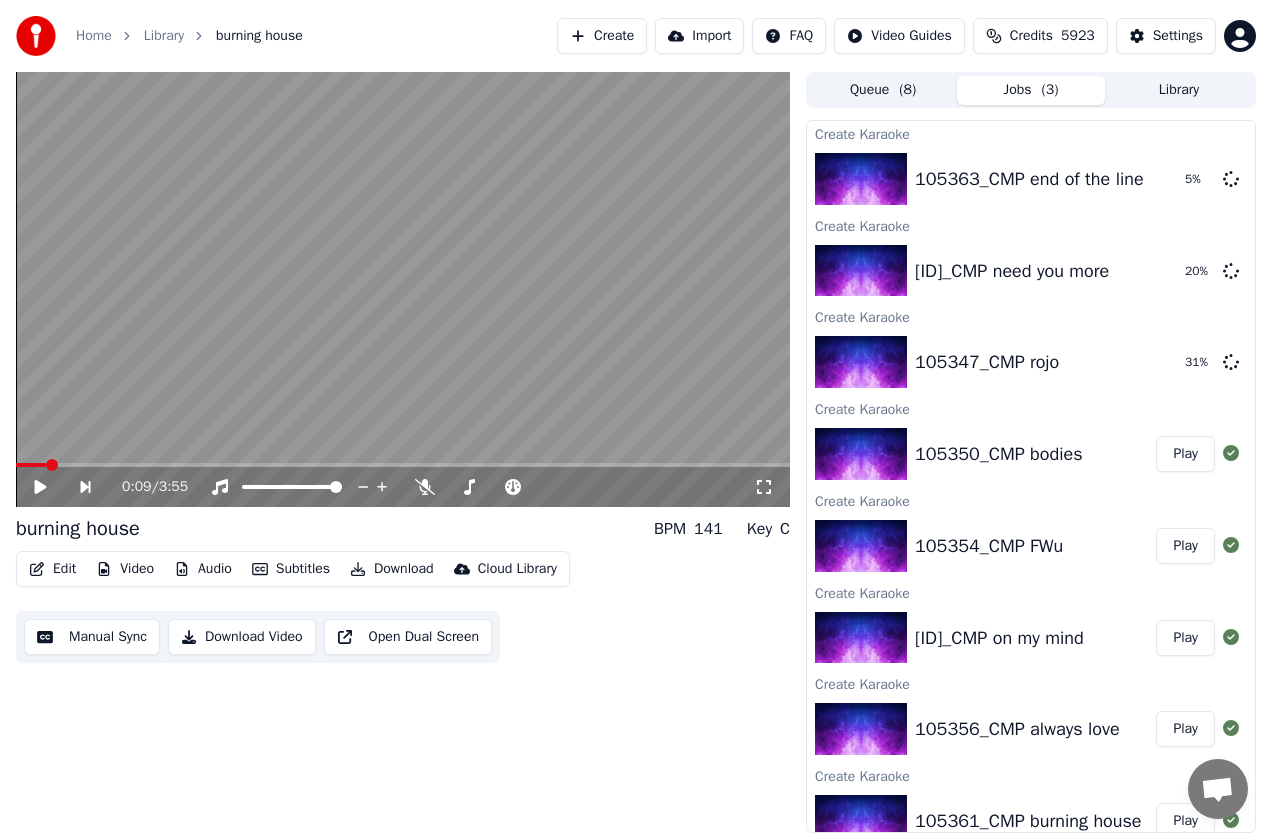 click on "Create" at bounding box center [602, 36] 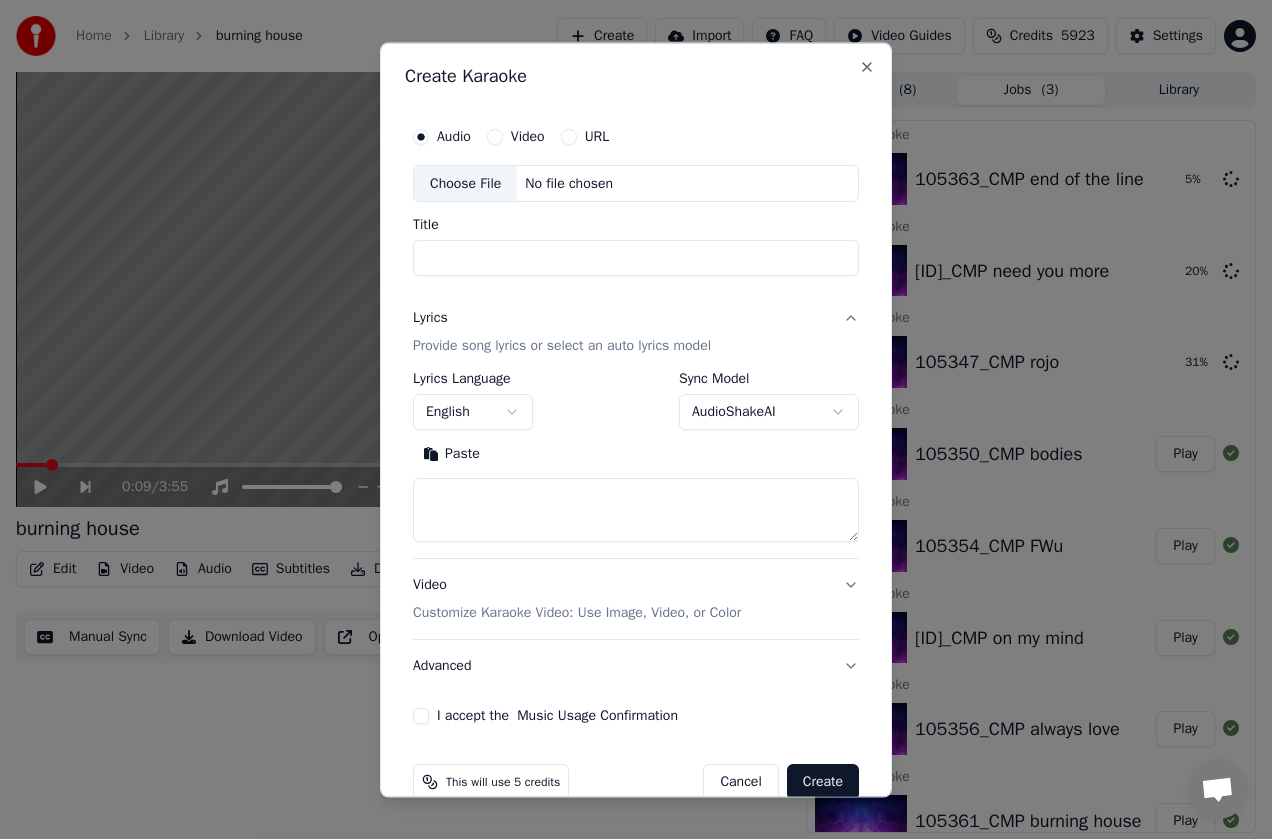 click on "Choose File" at bounding box center [465, 184] 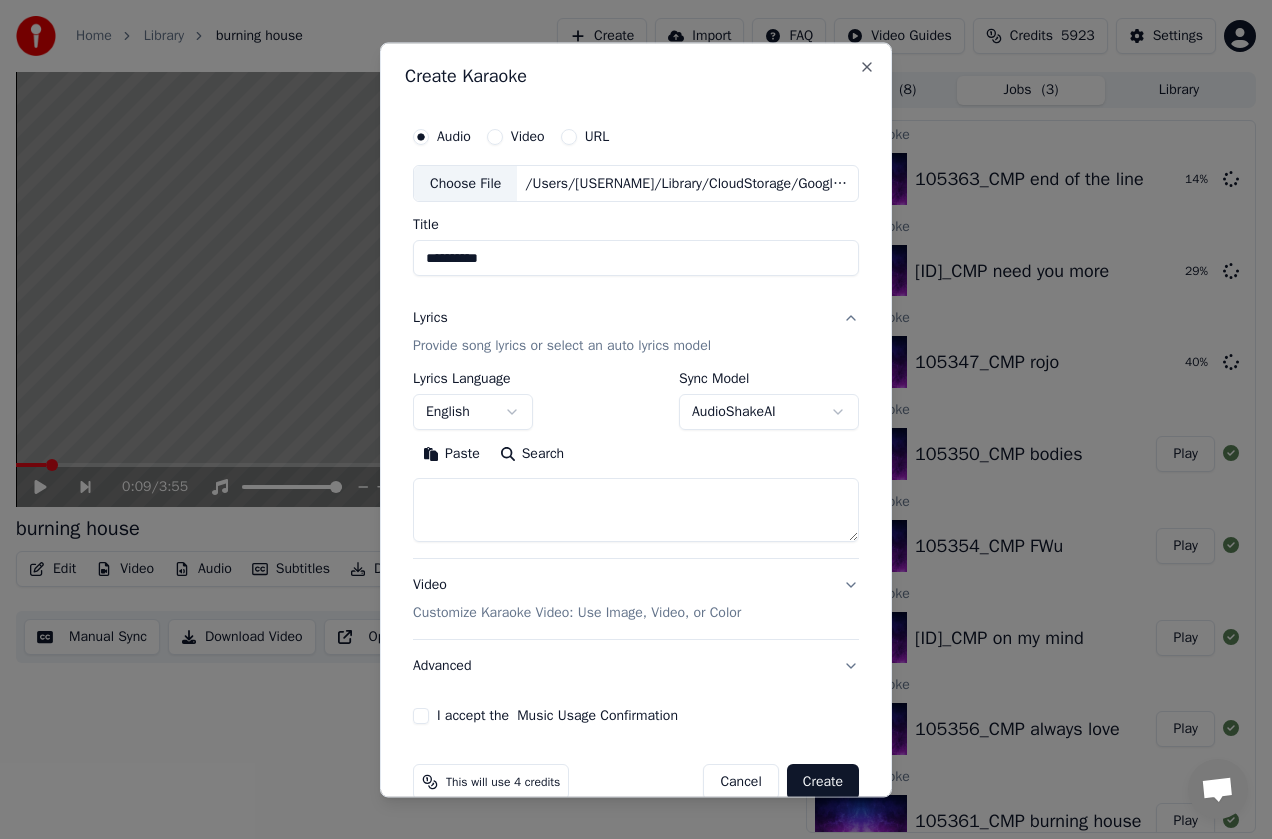 click on "**********" at bounding box center [636, 259] 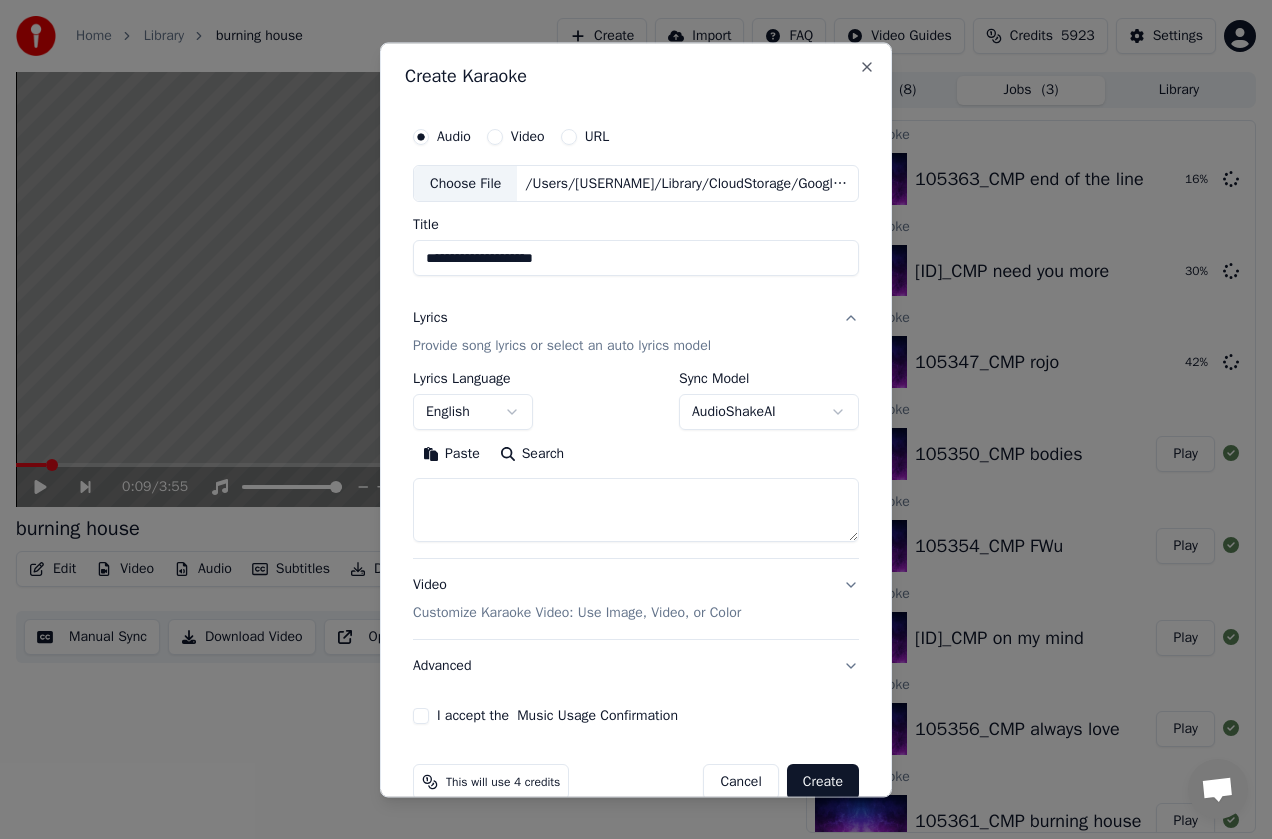 type on "**********" 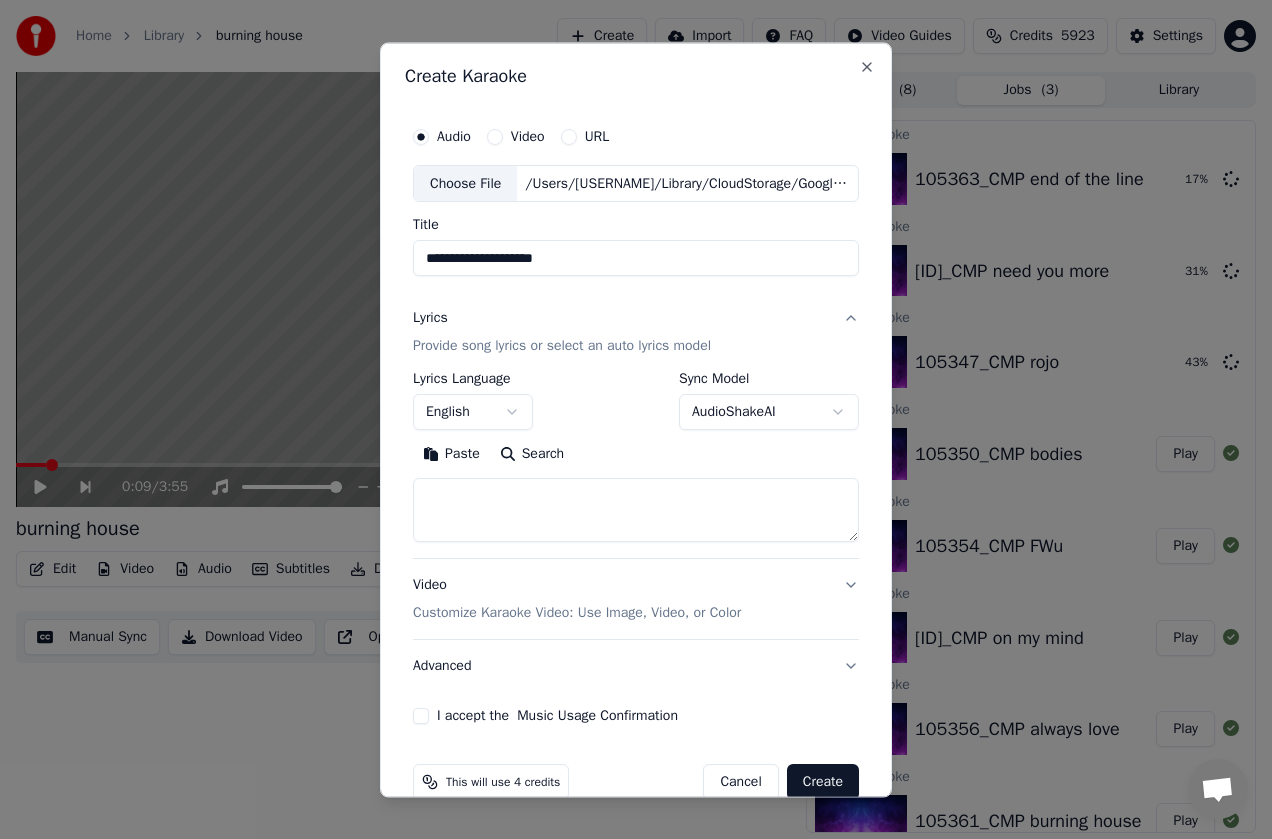 click on "Paste" at bounding box center (451, 455) 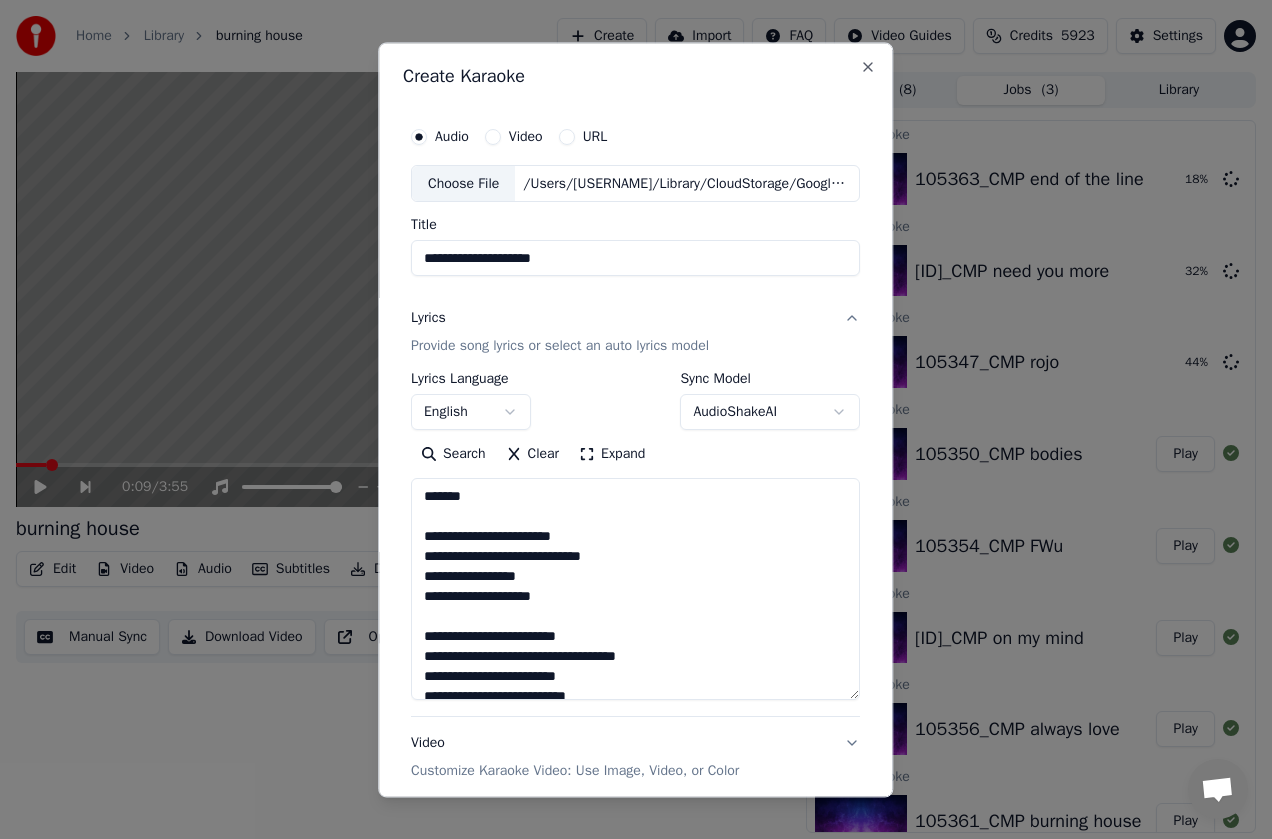 drag, startPoint x: 847, startPoint y: 540, endPoint x: 831, endPoint y: 698, distance: 158.80806 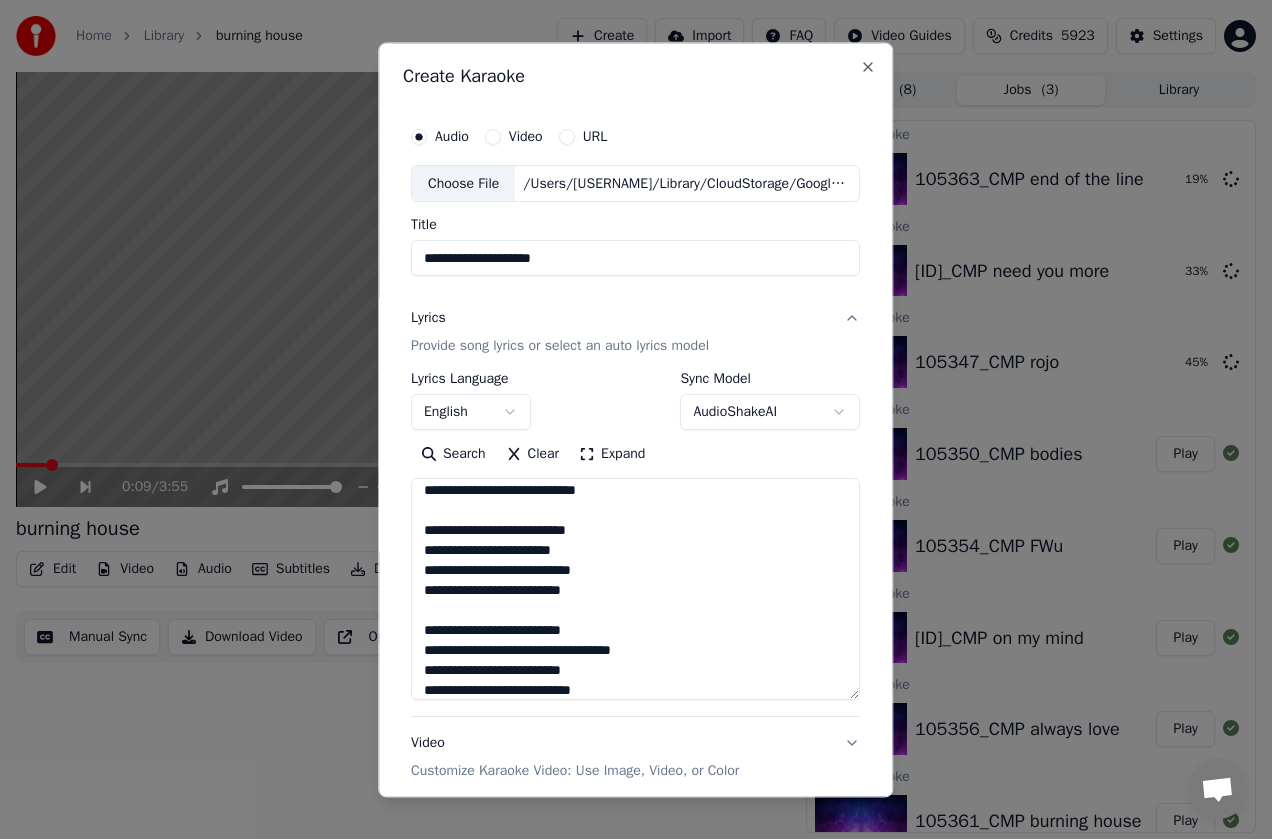 scroll, scrollTop: 1335, scrollLeft: 0, axis: vertical 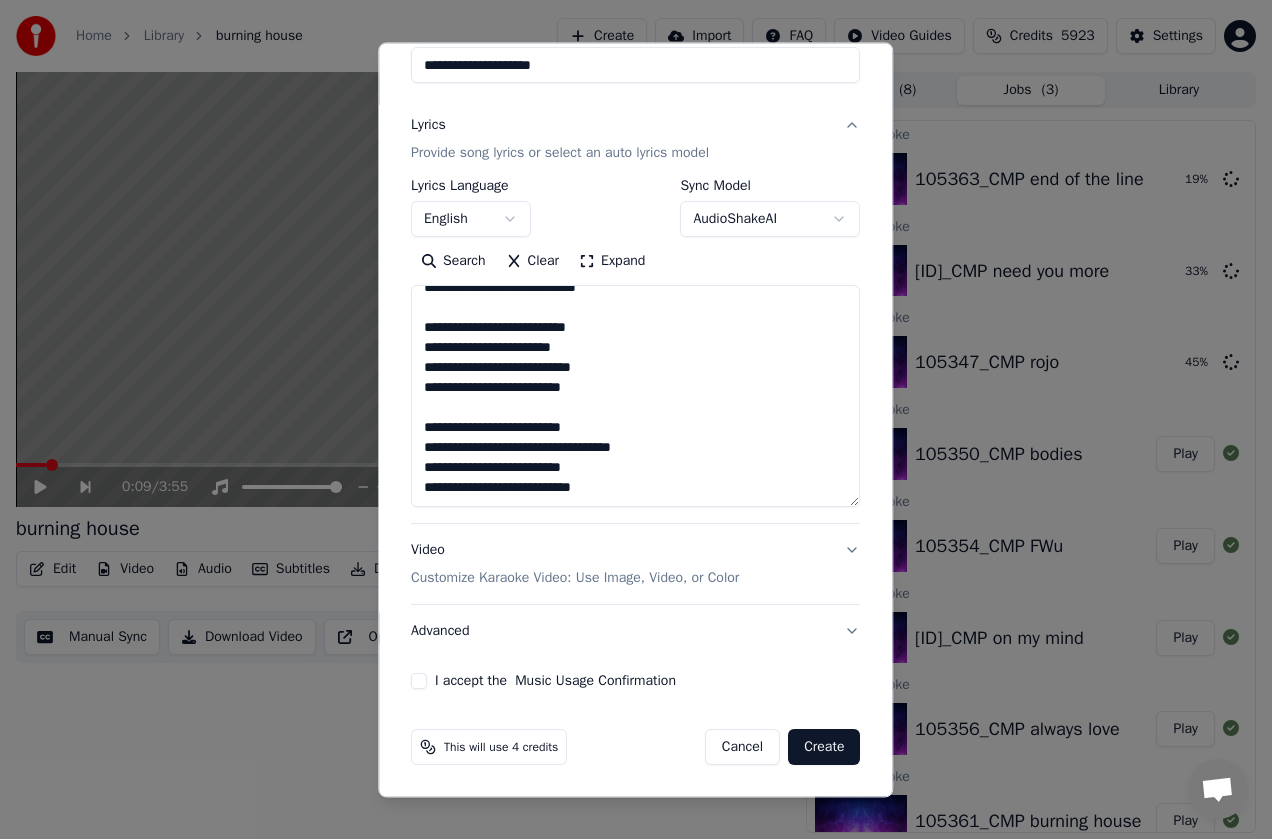 click on "I accept the   Music Usage Confirmation" at bounding box center [419, 682] 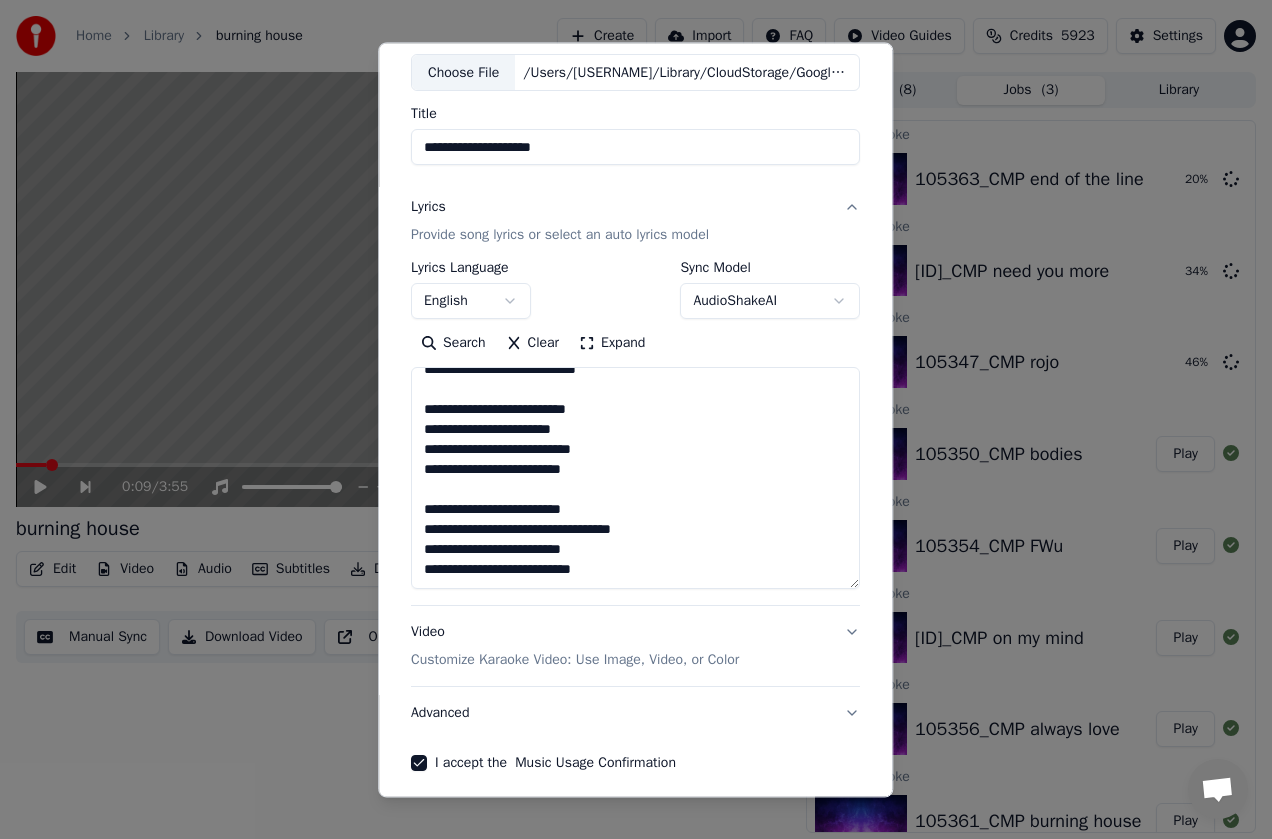 scroll, scrollTop: 194, scrollLeft: 0, axis: vertical 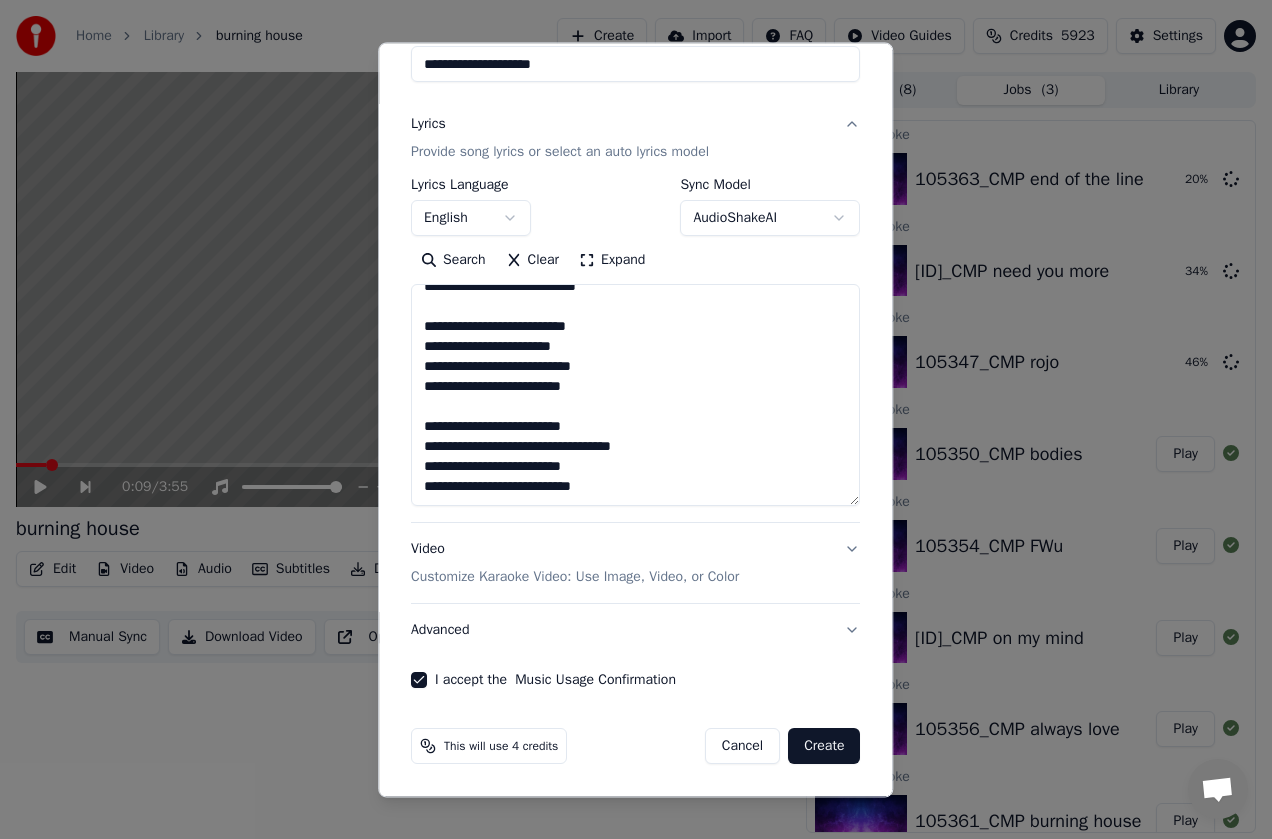 drag, startPoint x: 831, startPoint y: 698, endPoint x: 808, endPoint y: 754, distance: 60.53924 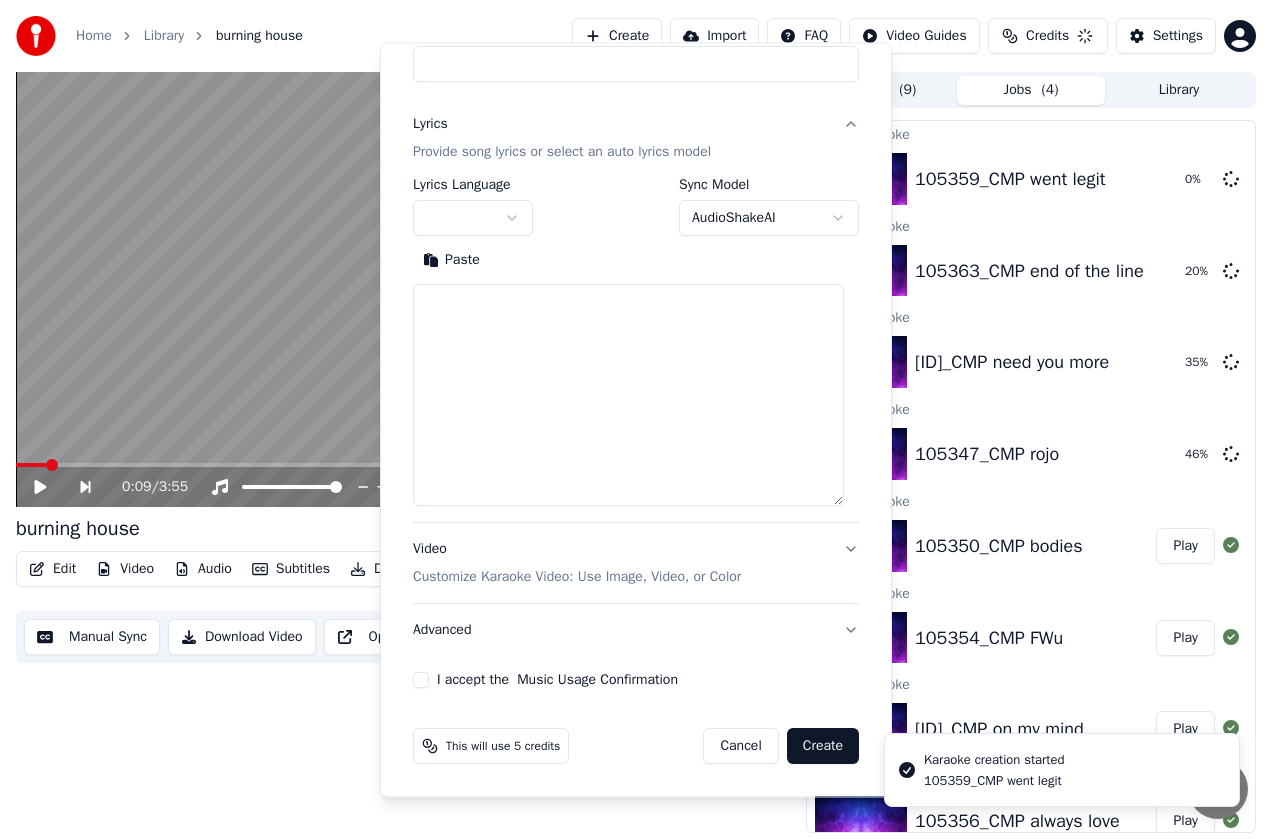 scroll, scrollTop: 0, scrollLeft: 0, axis: both 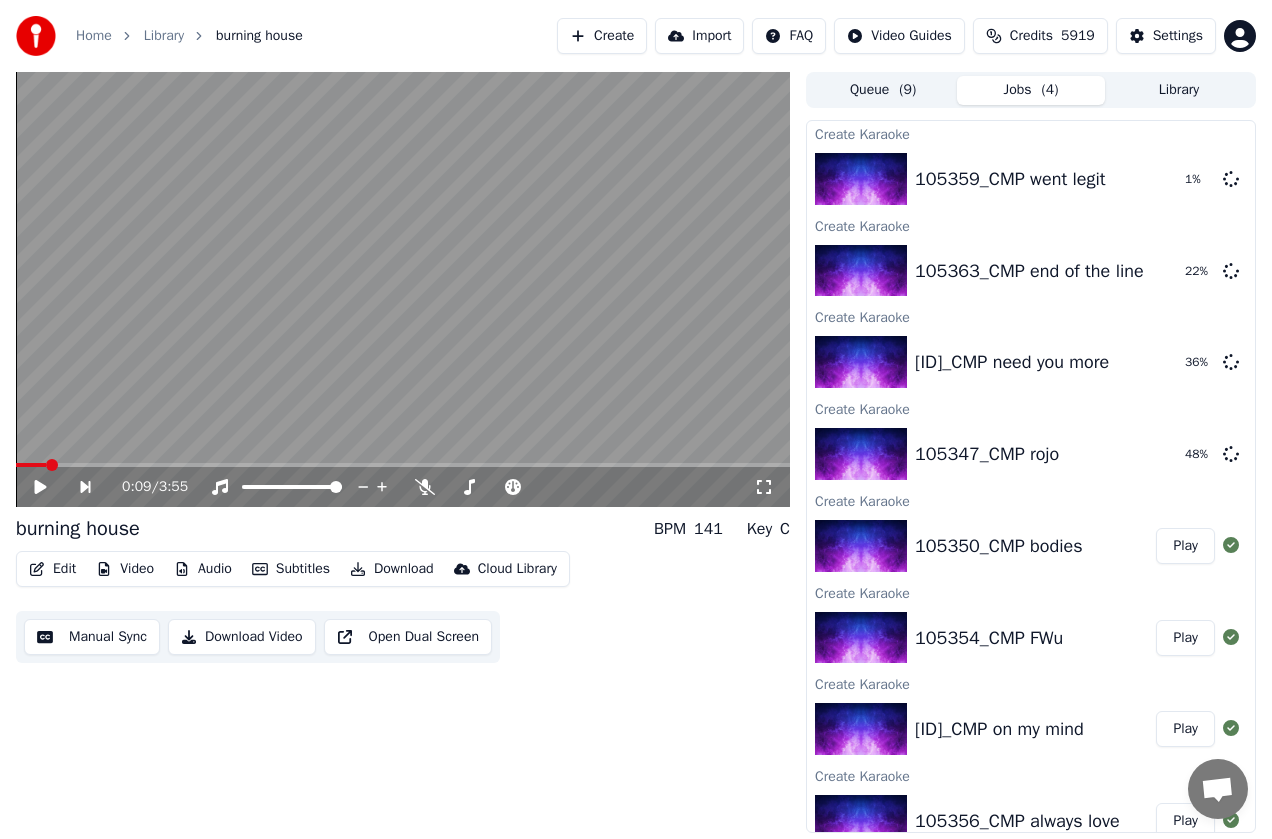 click on "Create" at bounding box center (602, 36) 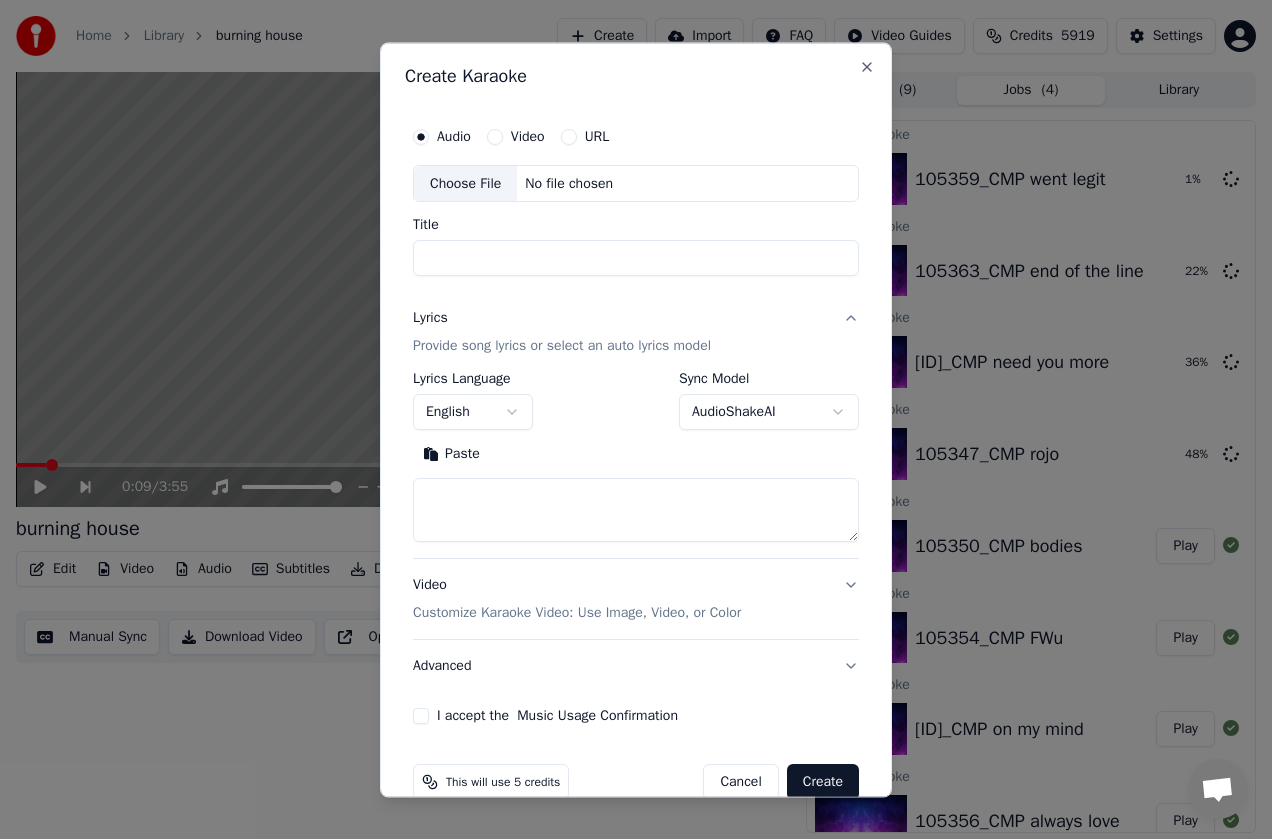 click on "Choose File" at bounding box center [465, 184] 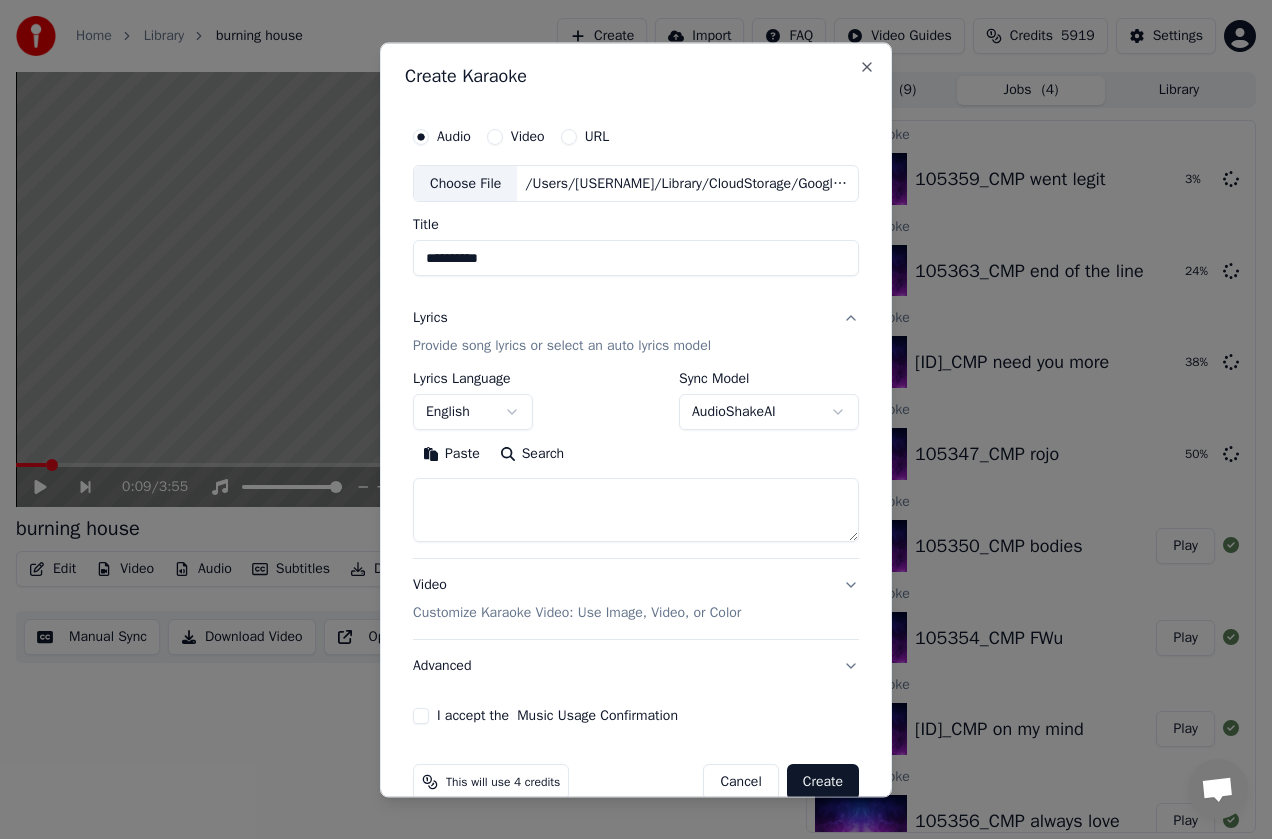 click on "**********" at bounding box center (636, 259) 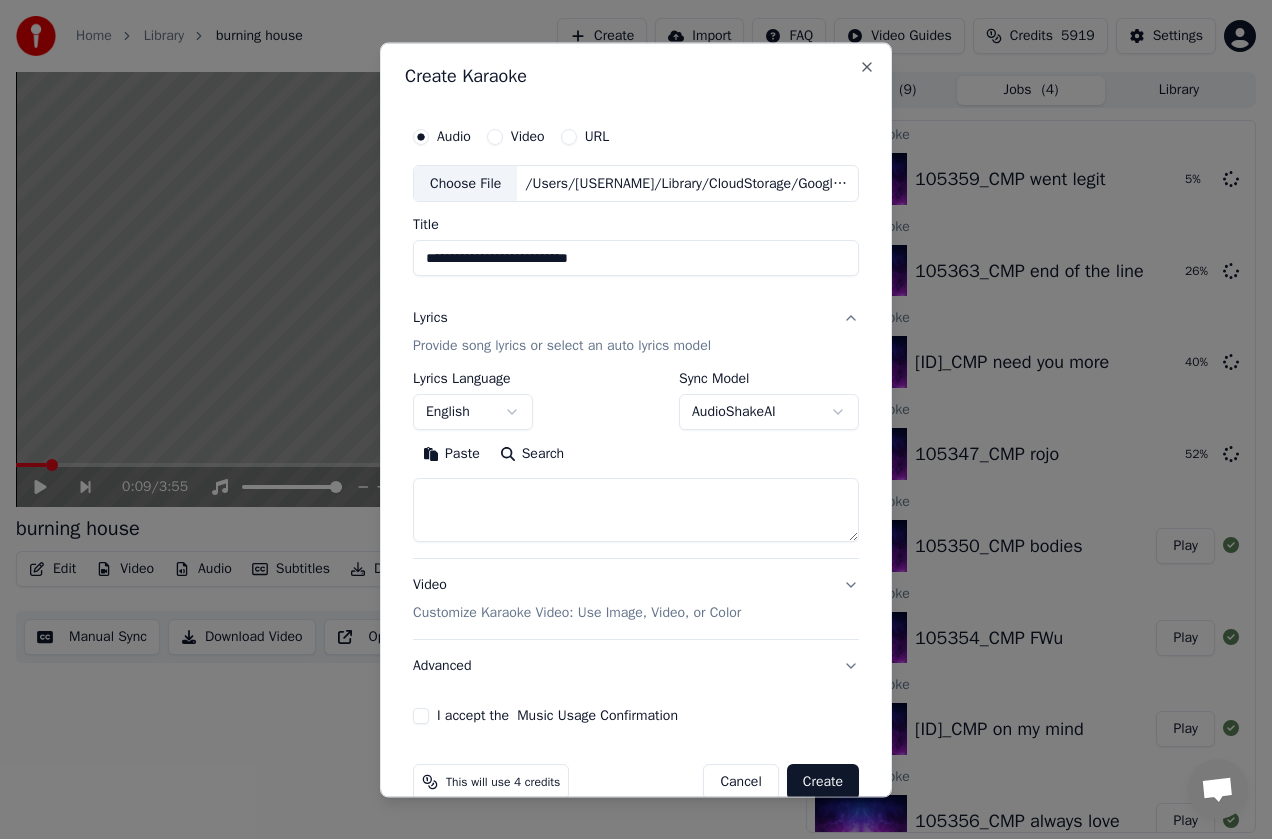 type on "**********" 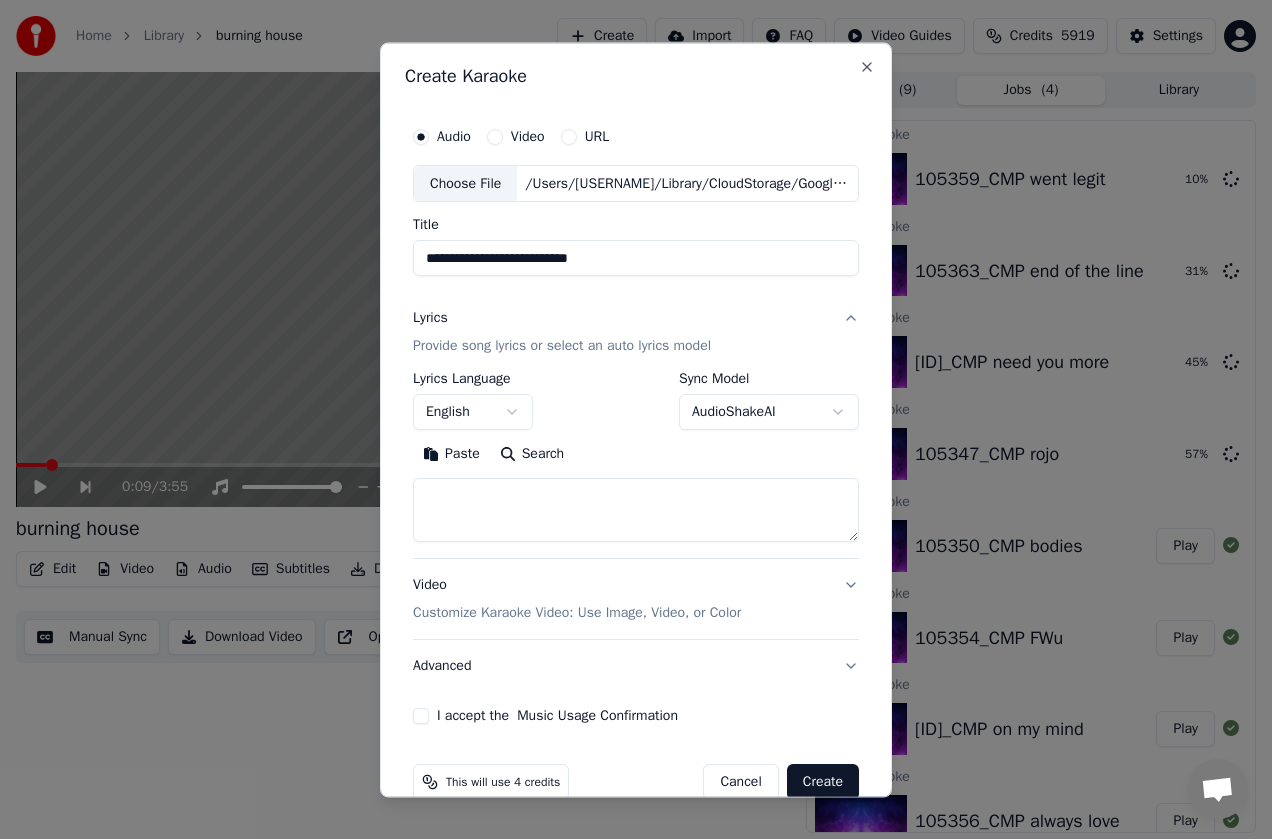 click on "Paste" at bounding box center [451, 455] 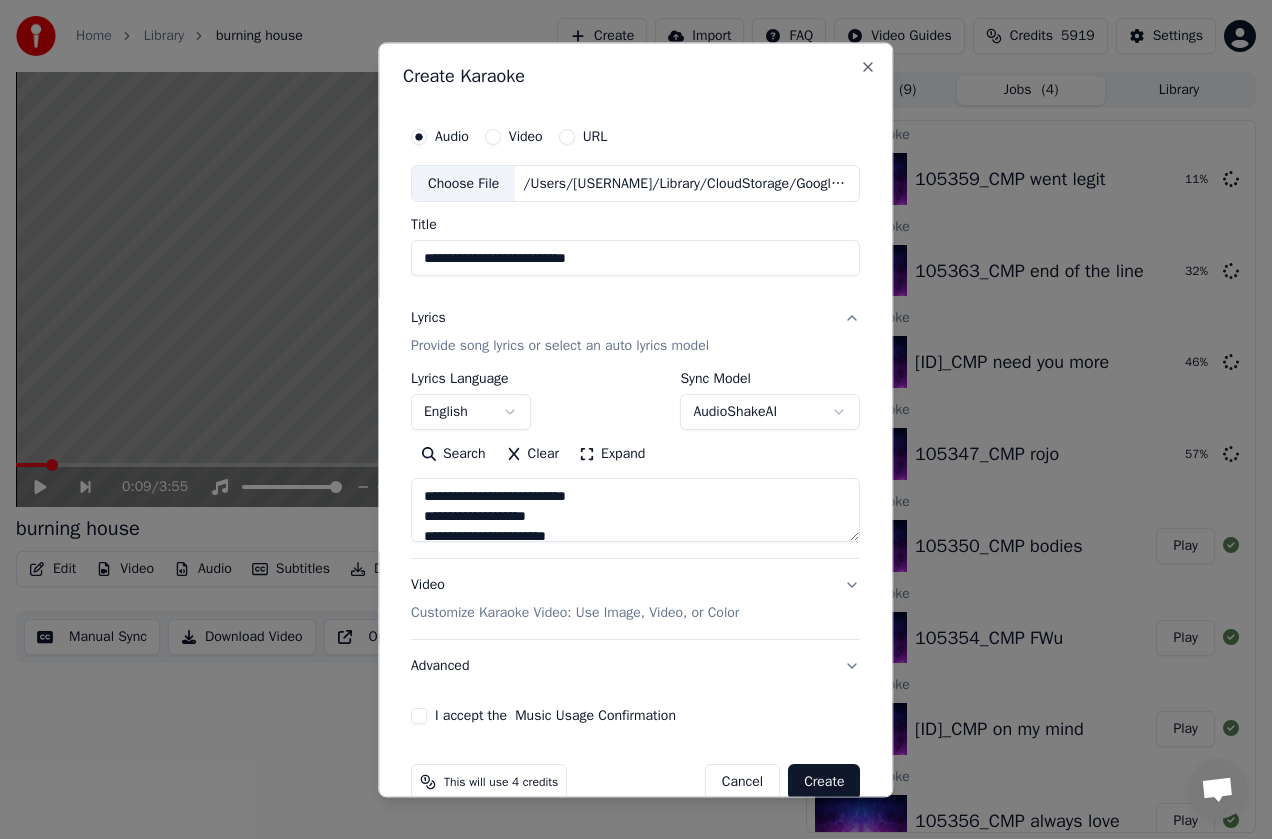 drag, startPoint x: 443, startPoint y: 454, endPoint x: 869, endPoint y: 673, distance: 478.99582 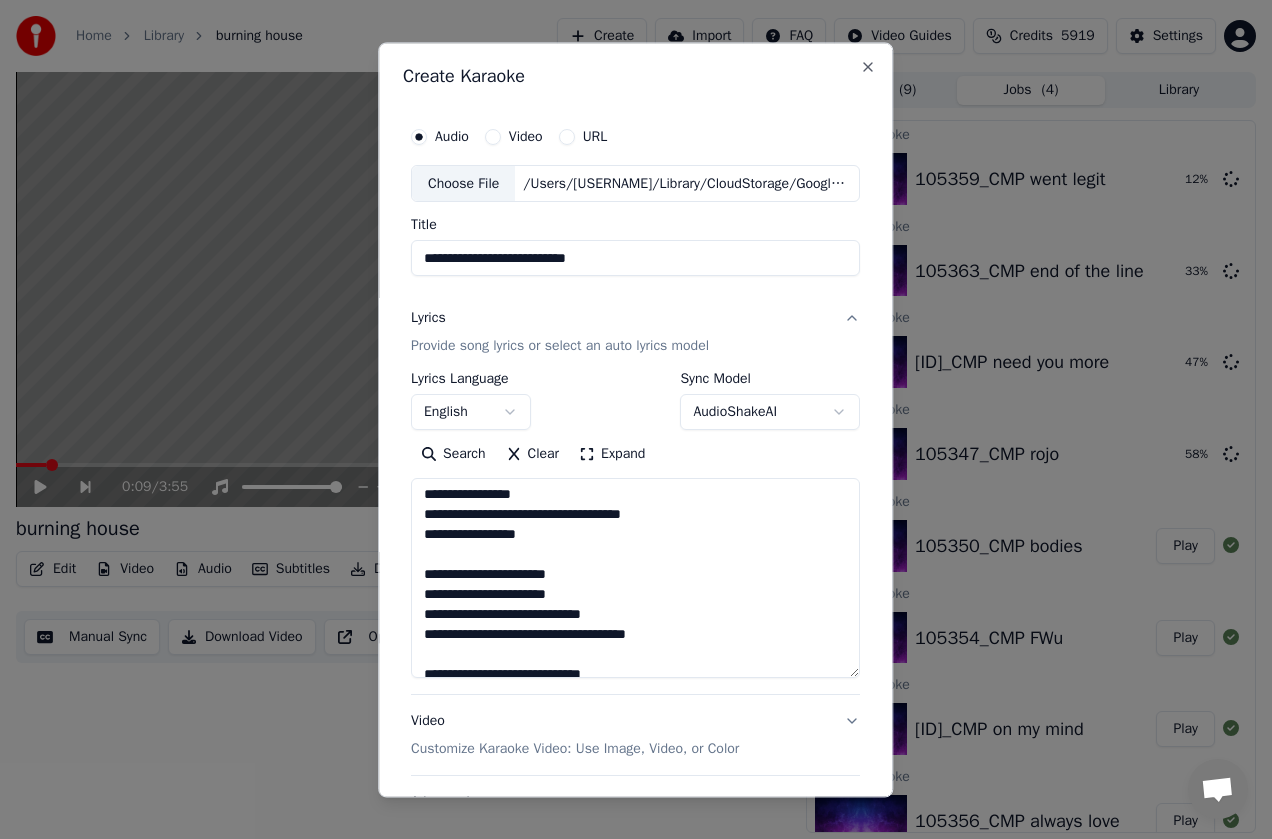 scroll, scrollTop: 777, scrollLeft: 0, axis: vertical 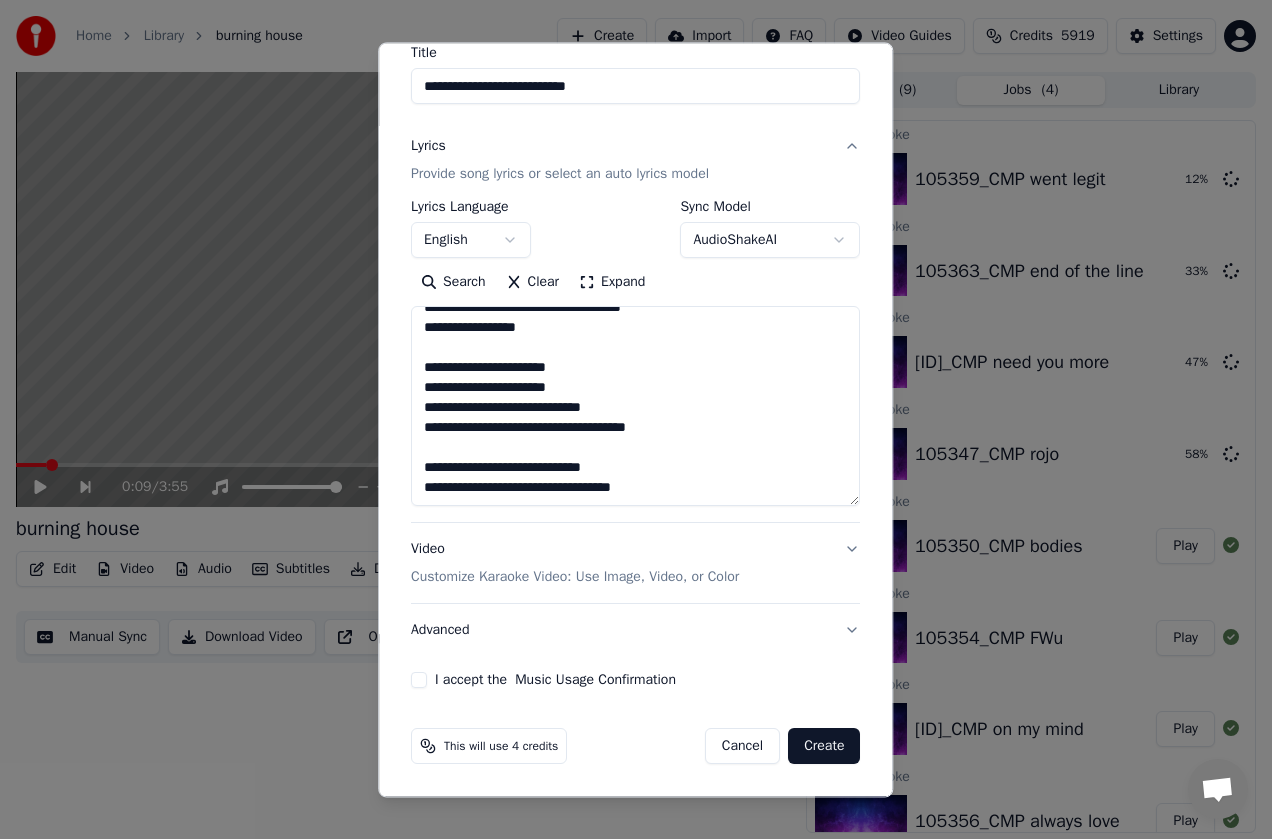 click on "I accept the   Music Usage Confirmation" at bounding box center (419, 681) 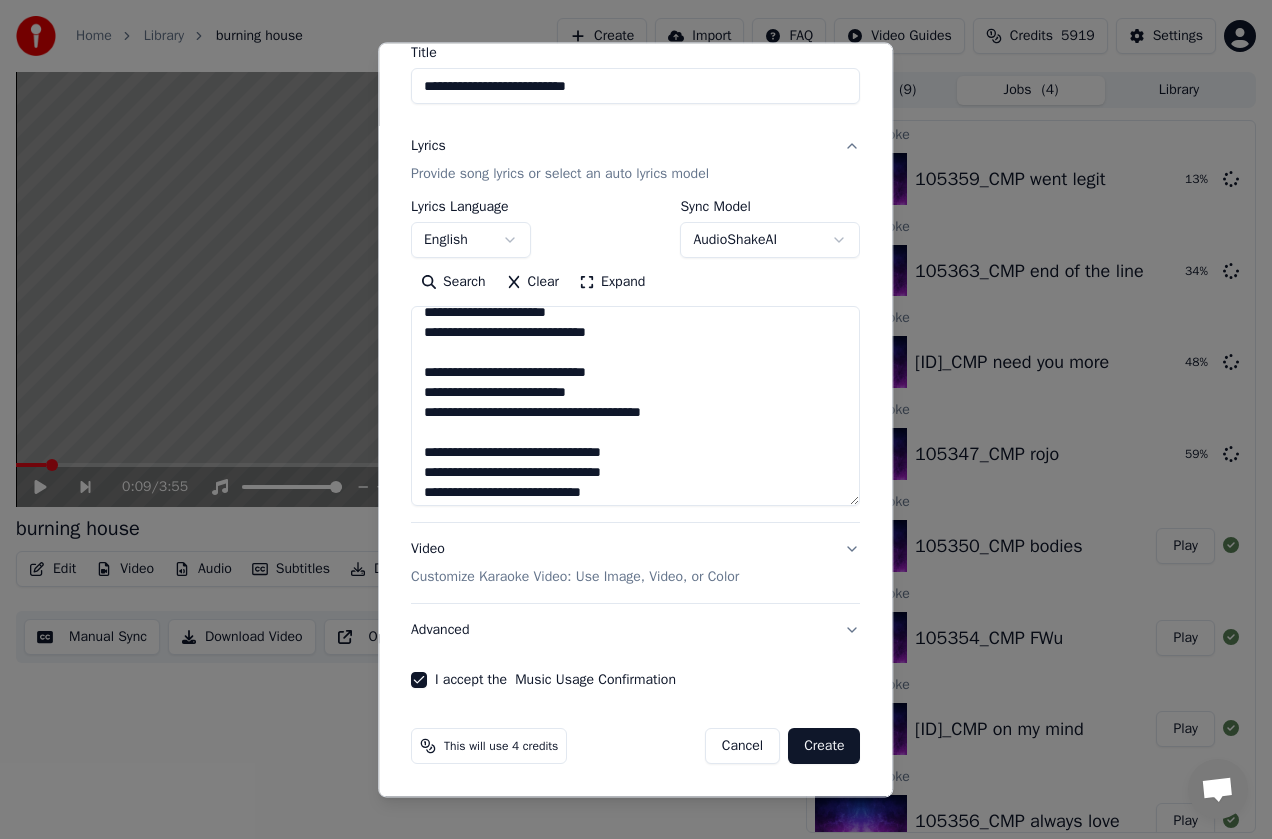 scroll, scrollTop: 0, scrollLeft: 0, axis: both 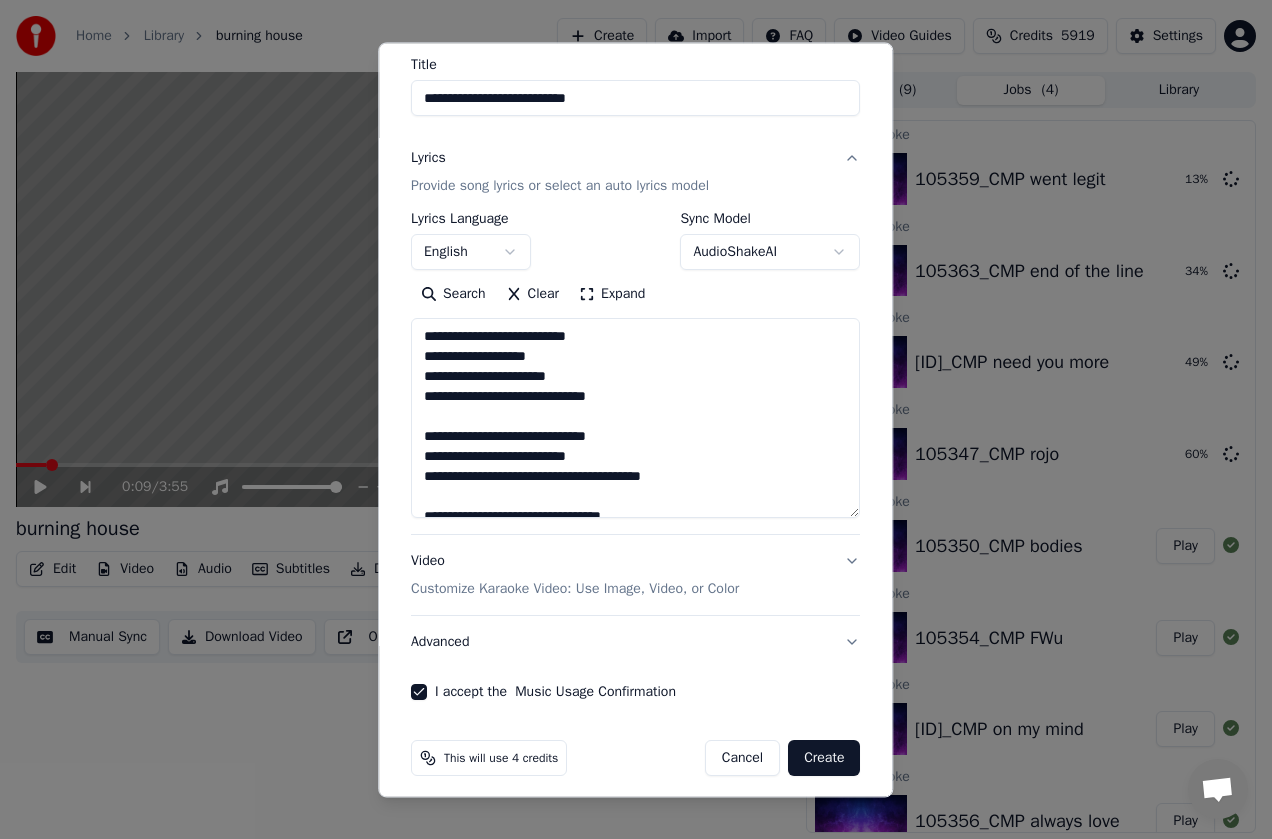 click on "Create" at bounding box center (824, 759) 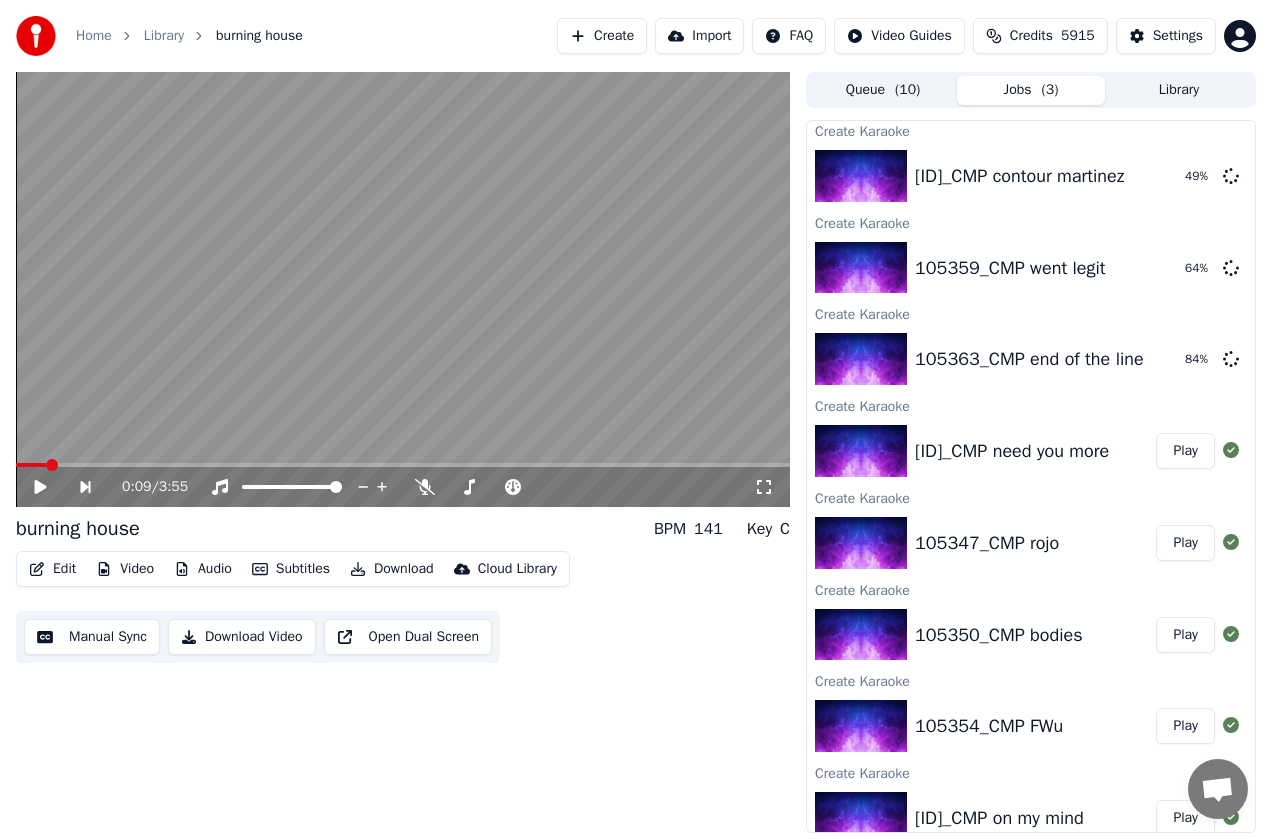 scroll, scrollTop: 0, scrollLeft: 0, axis: both 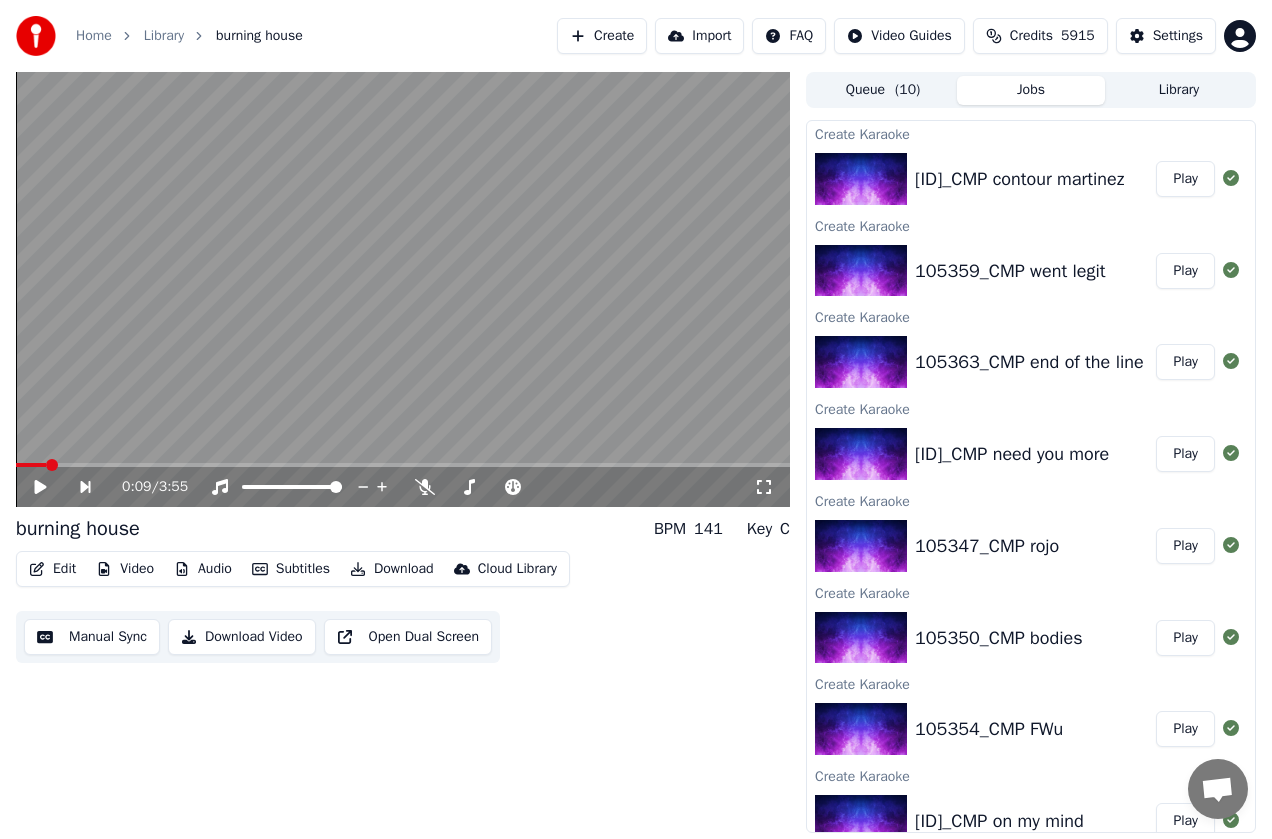 click on "105363_CMP end of the line" at bounding box center (1019, 179) 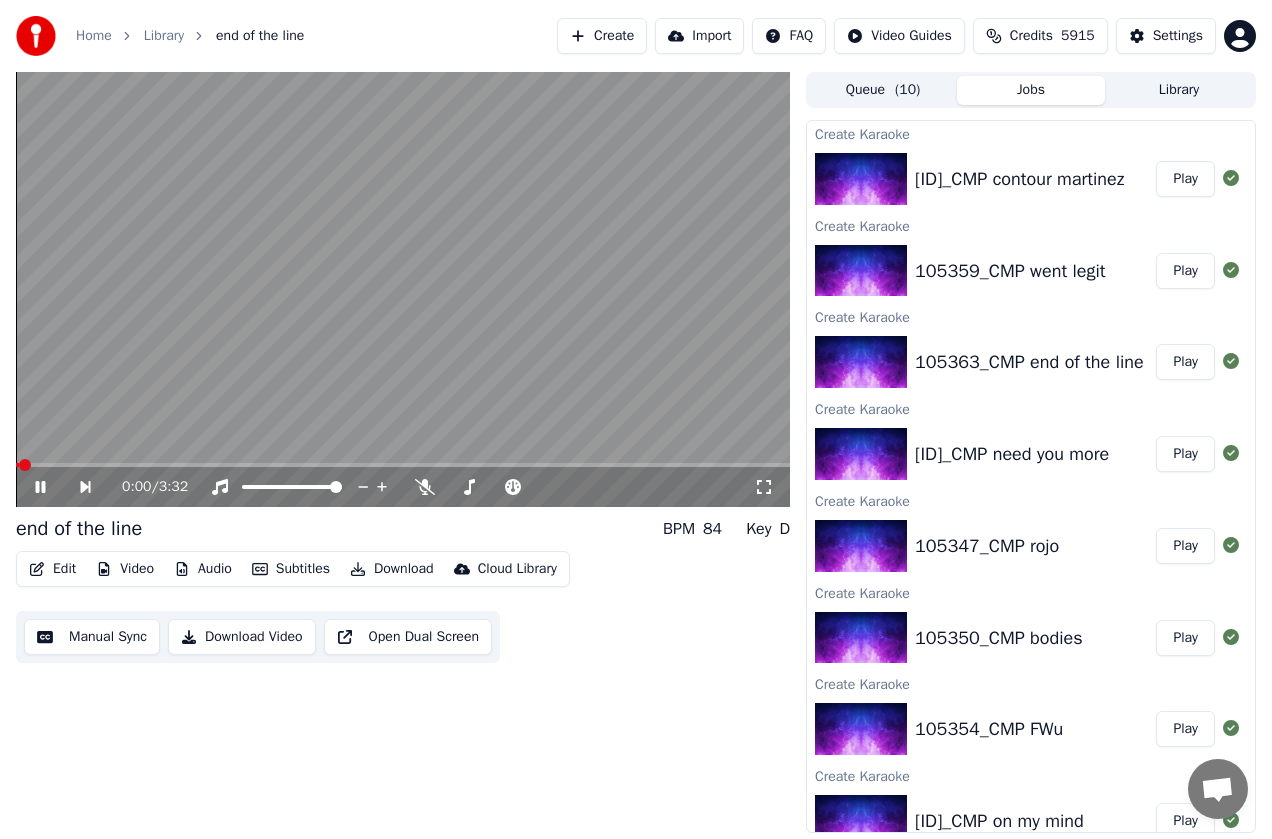 click on "0:00  /  3:32" at bounding box center (403, 289) 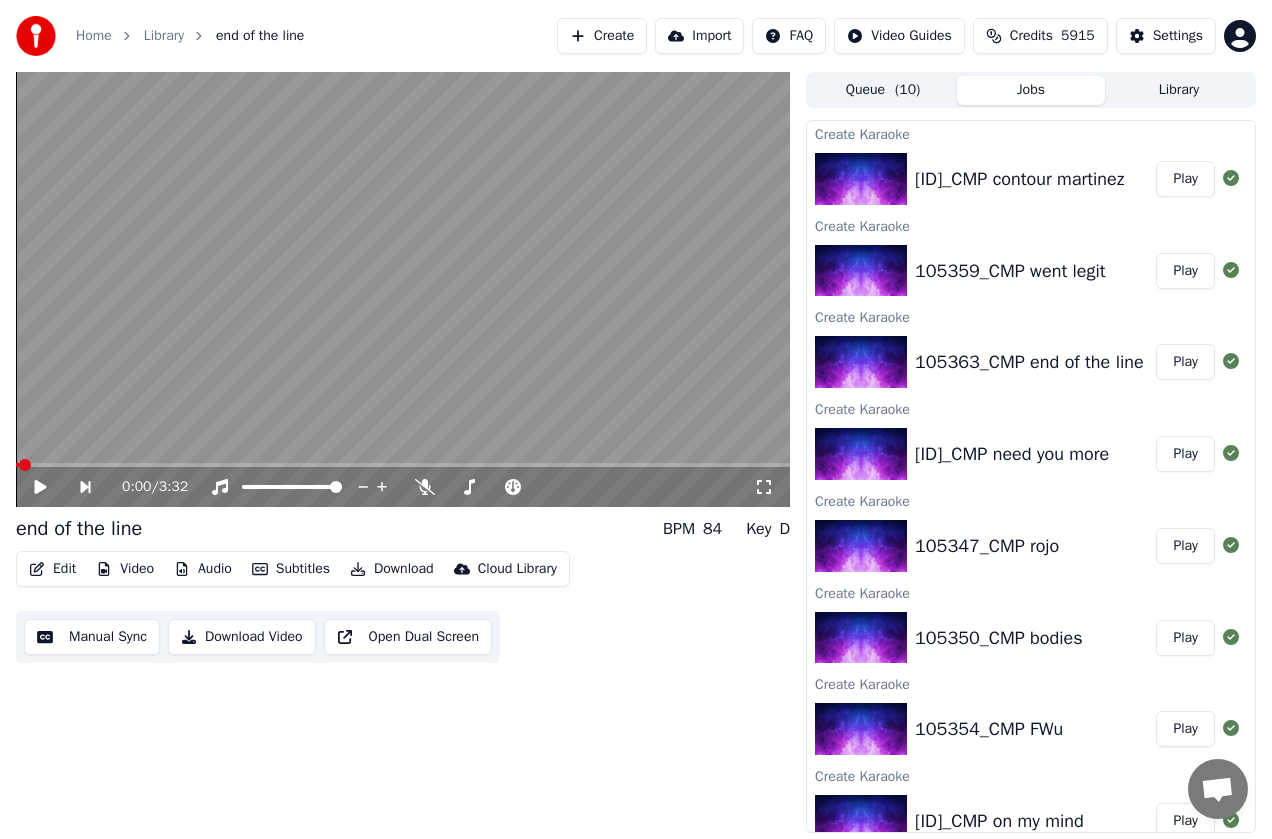 click on "Edit" at bounding box center (52, 569) 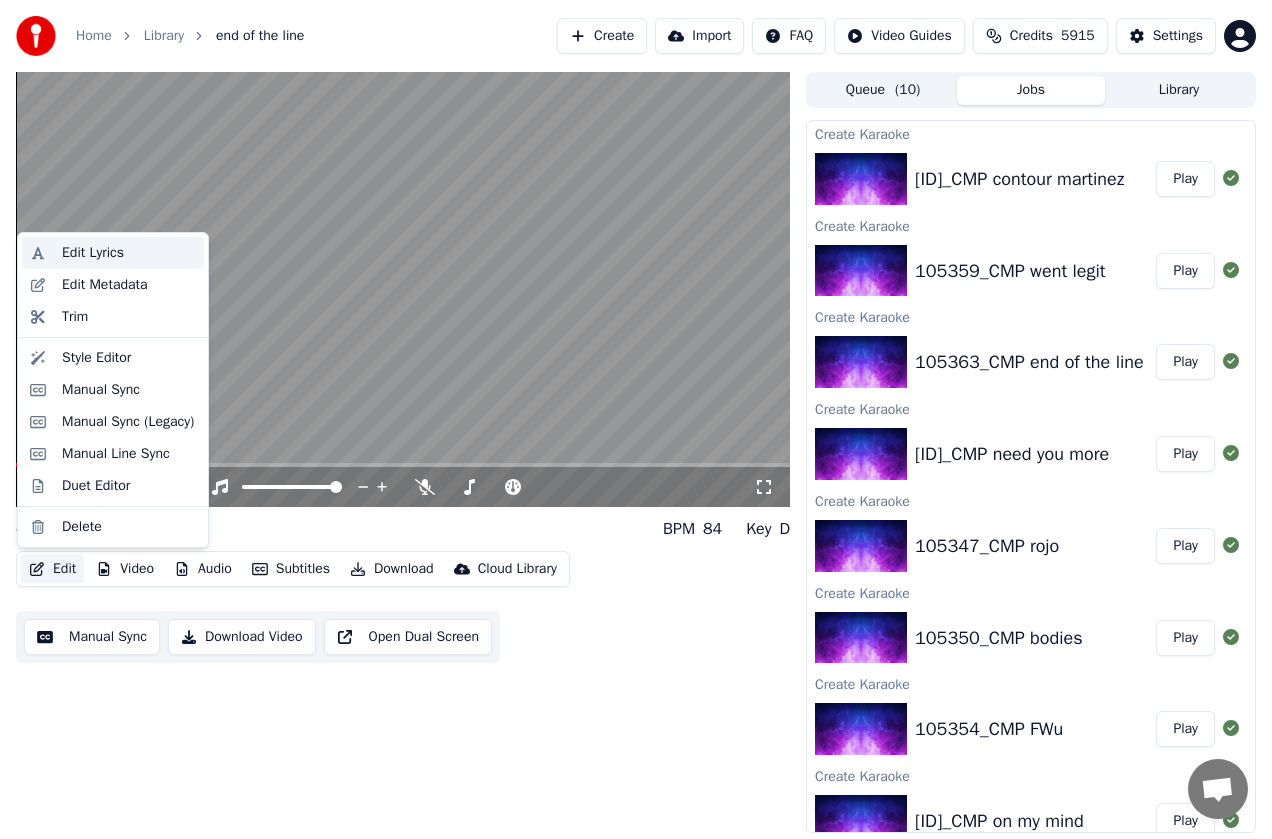 click on "Edit Lyrics" at bounding box center (93, 253) 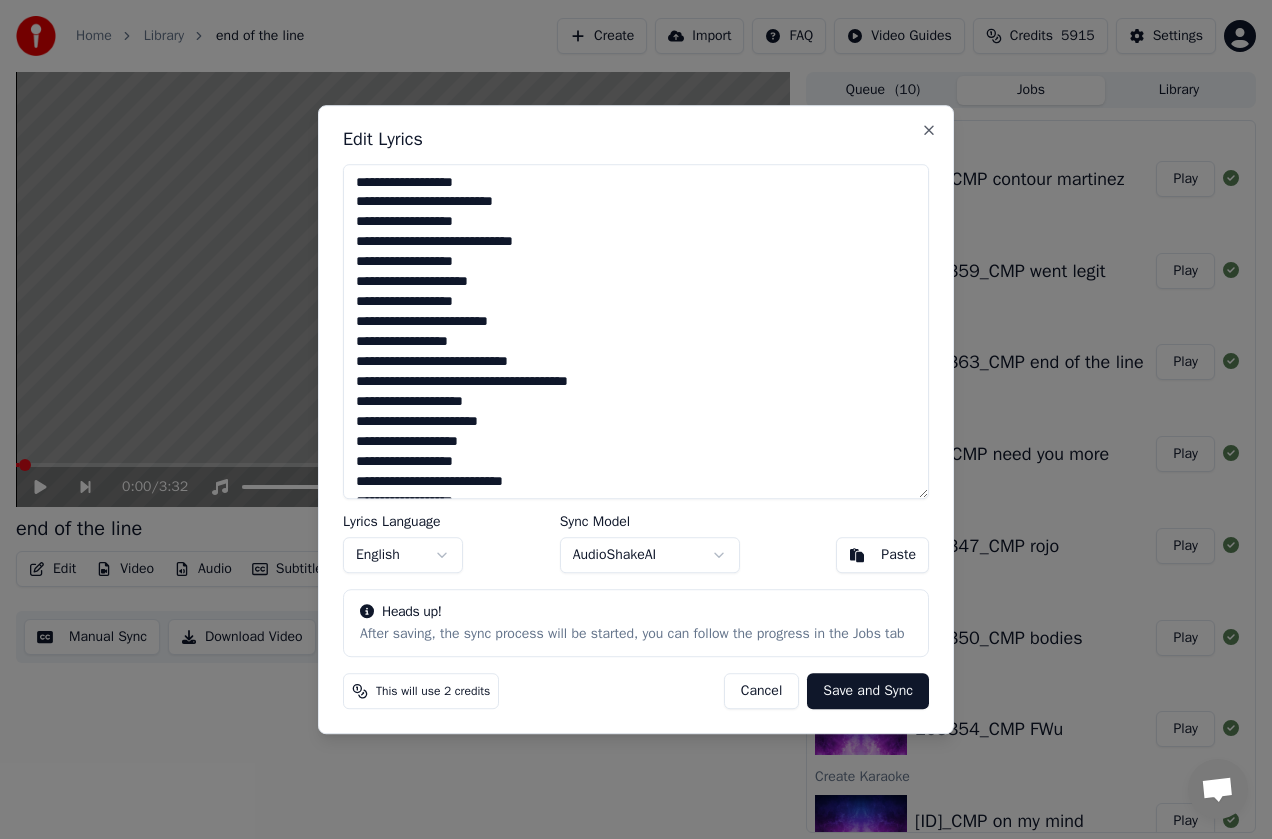 click at bounding box center [636, 332] 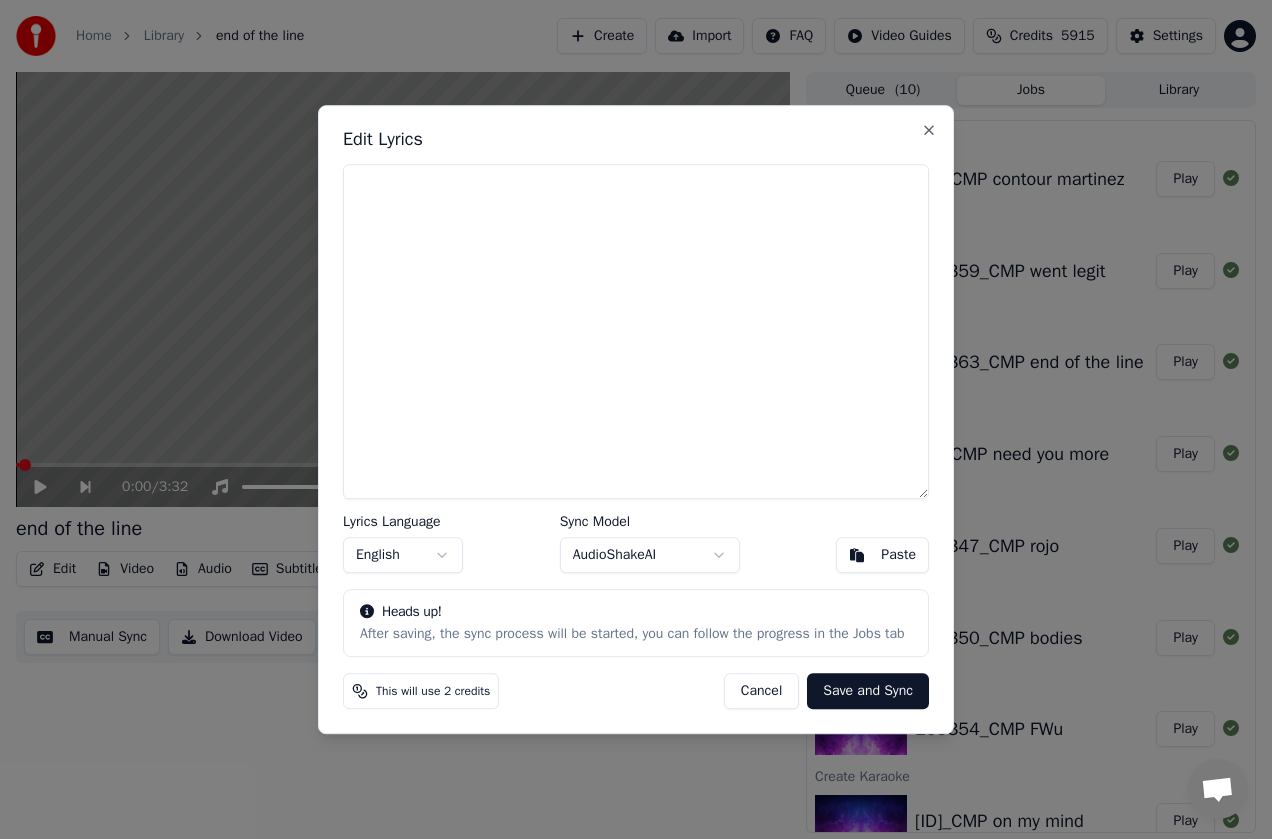paste on "**********" 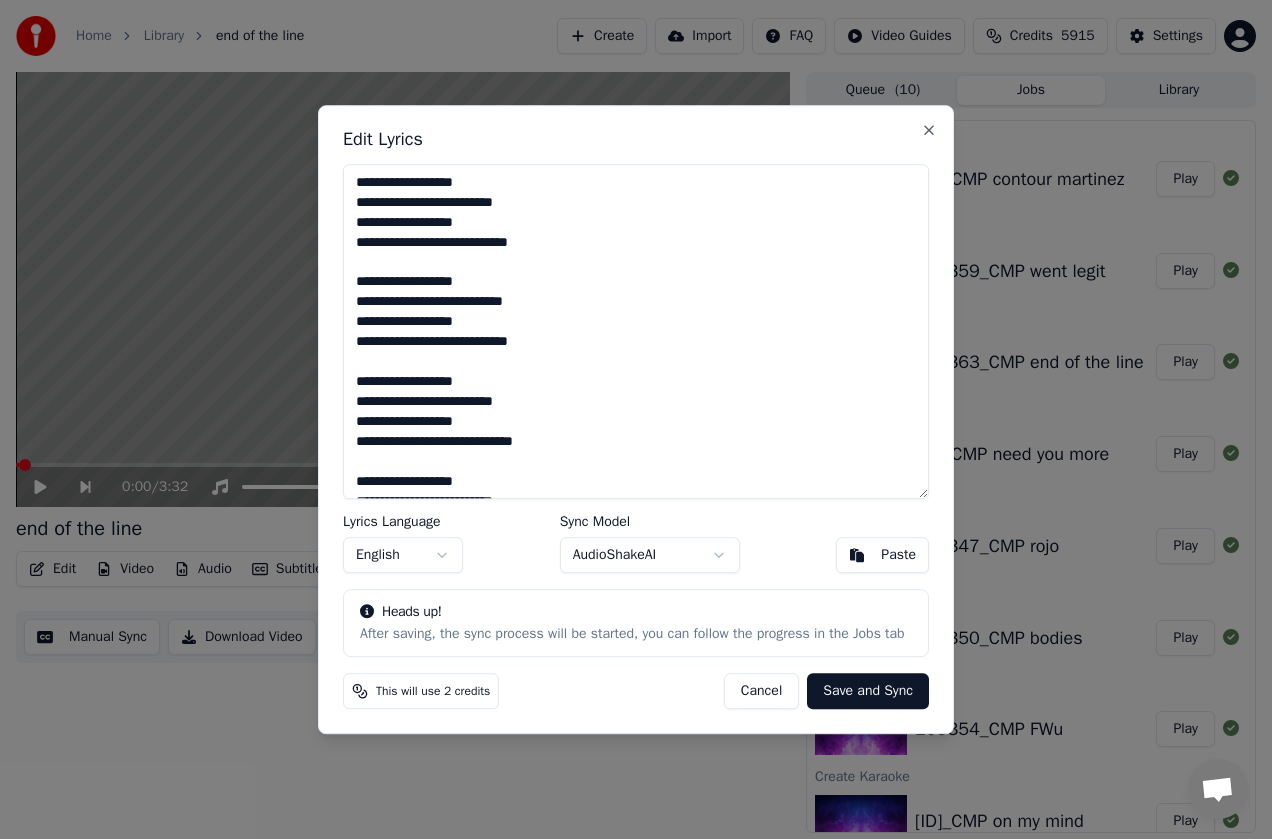 scroll, scrollTop: 1261, scrollLeft: 0, axis: vertical 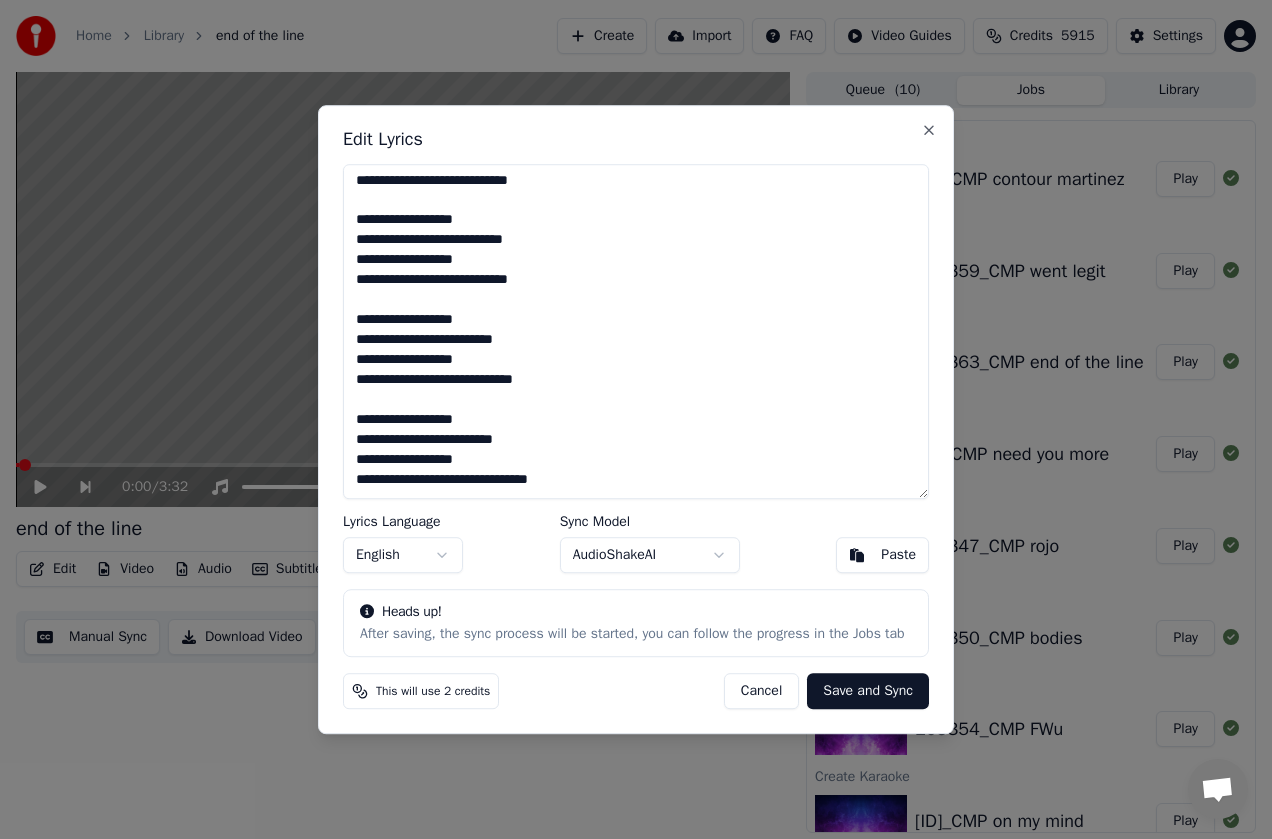 type on "**********" 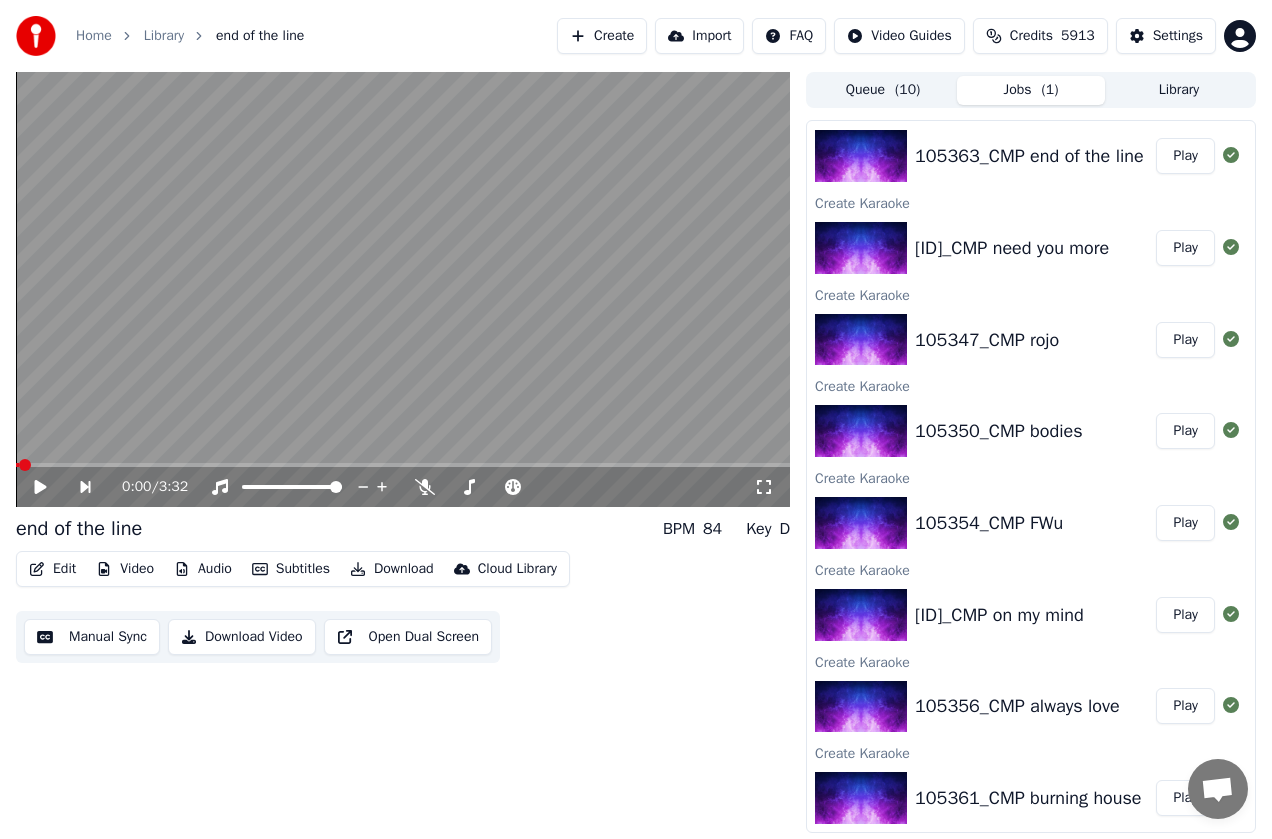 scroll, scrollTop: 0, scrollLeft: 0, axis: both 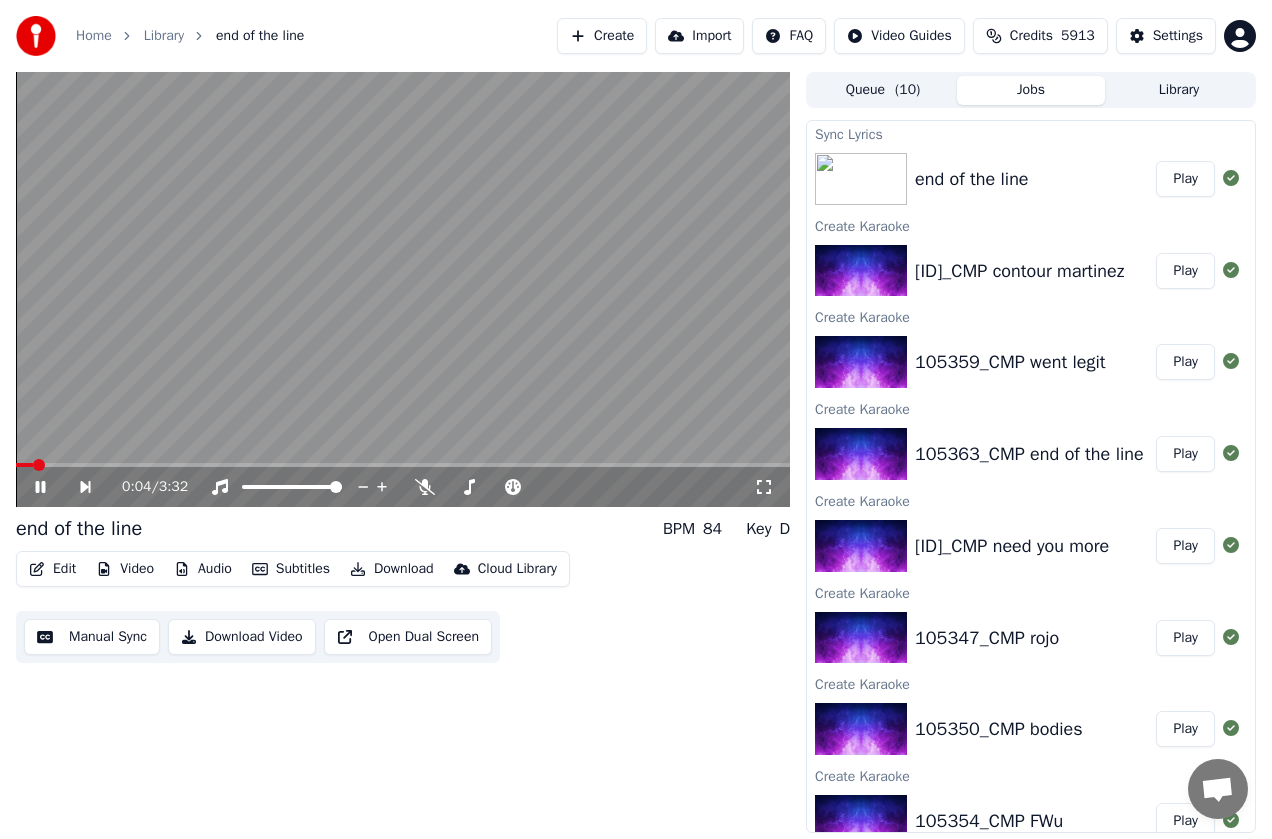 click at bounding box center [41, 487] 